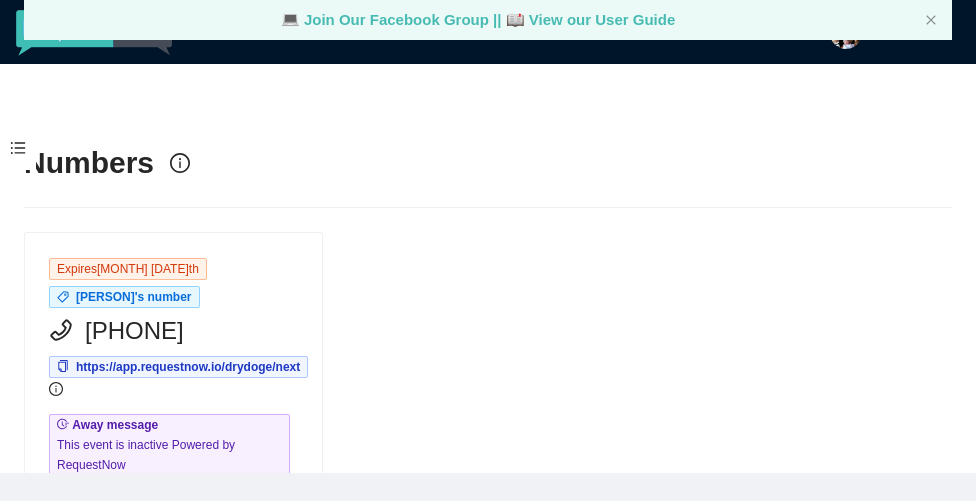 scroll, scrollTop: 64, scrollLeft: 0, axis: vertical 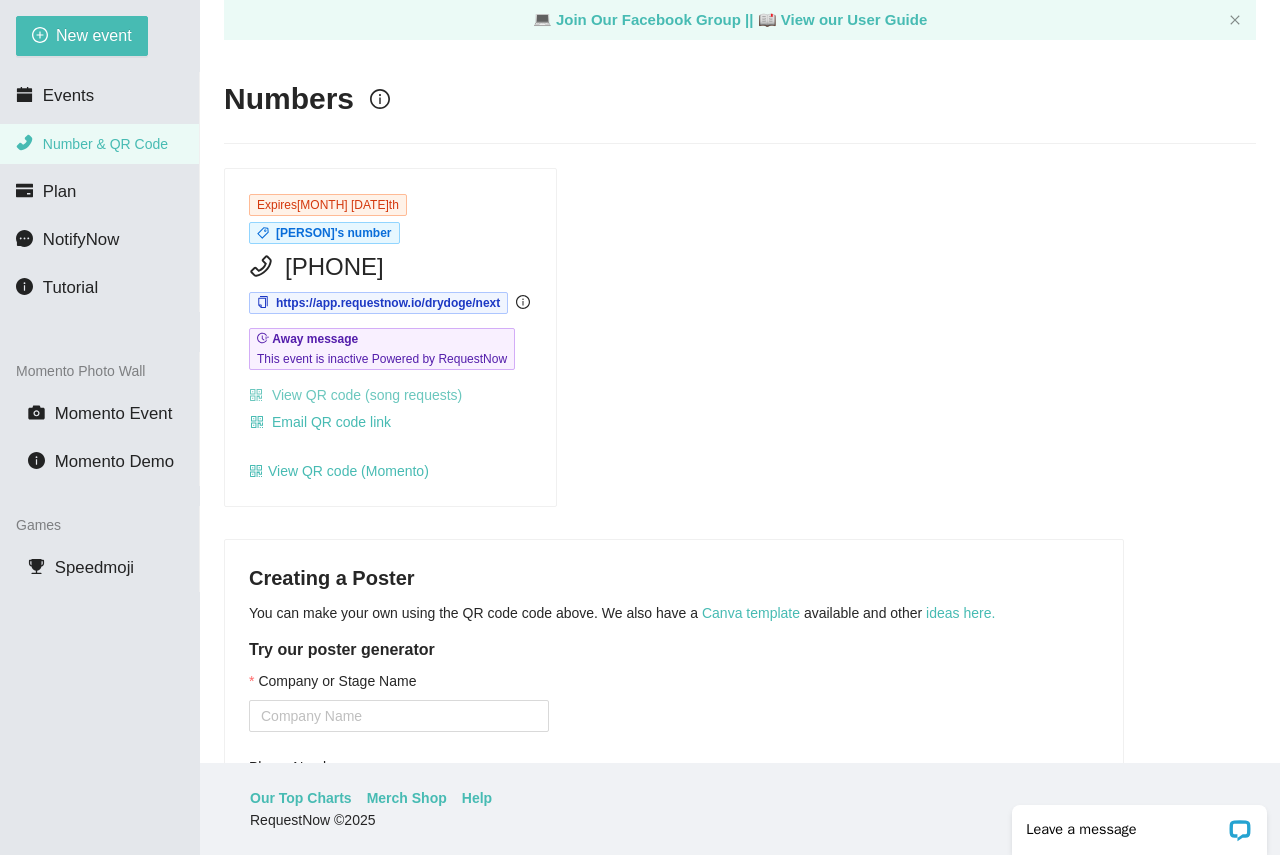 click on "View QR code (song requests)" at bounding box center (355, 395) 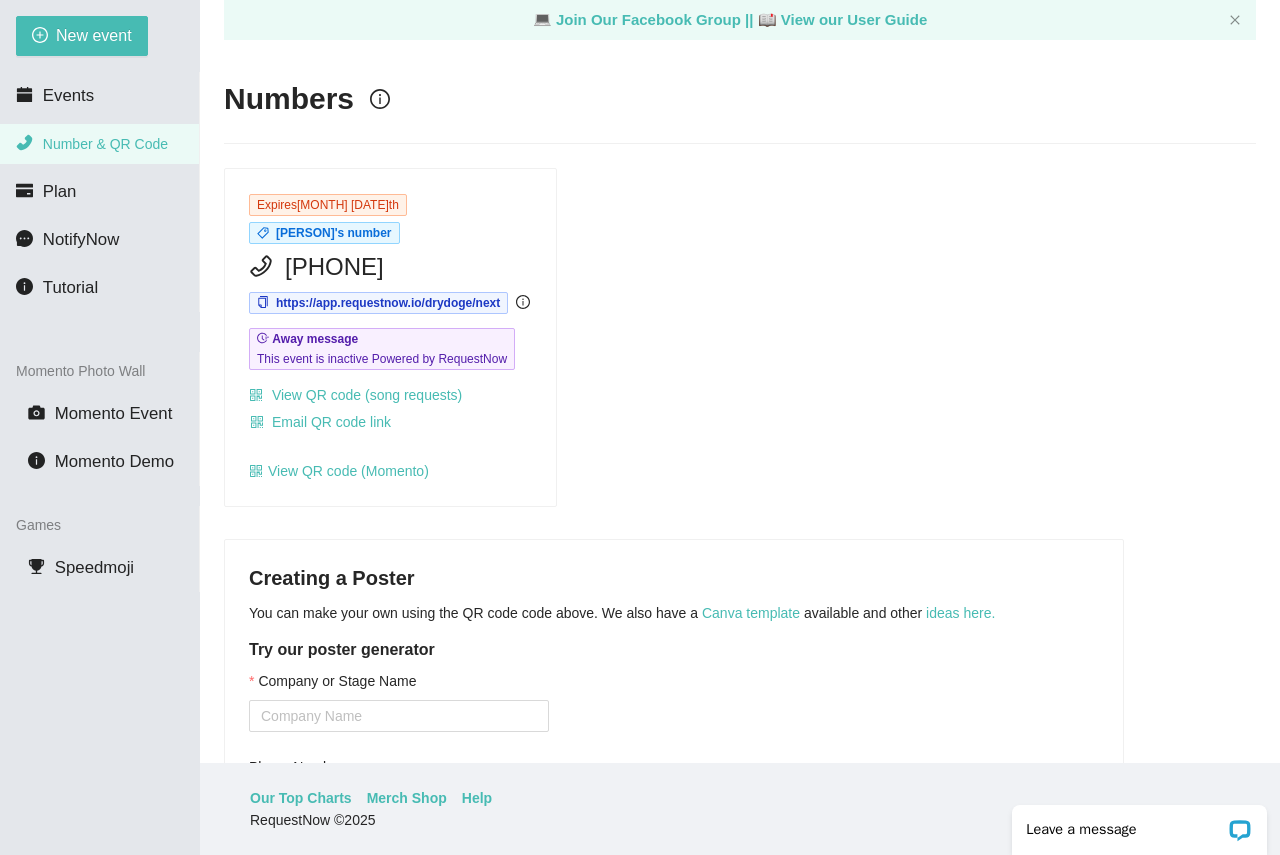 drag, startPoint x: 283, startPoint y: 247, endPoint x: 442, endPoint y: 248, distance: 159.00314 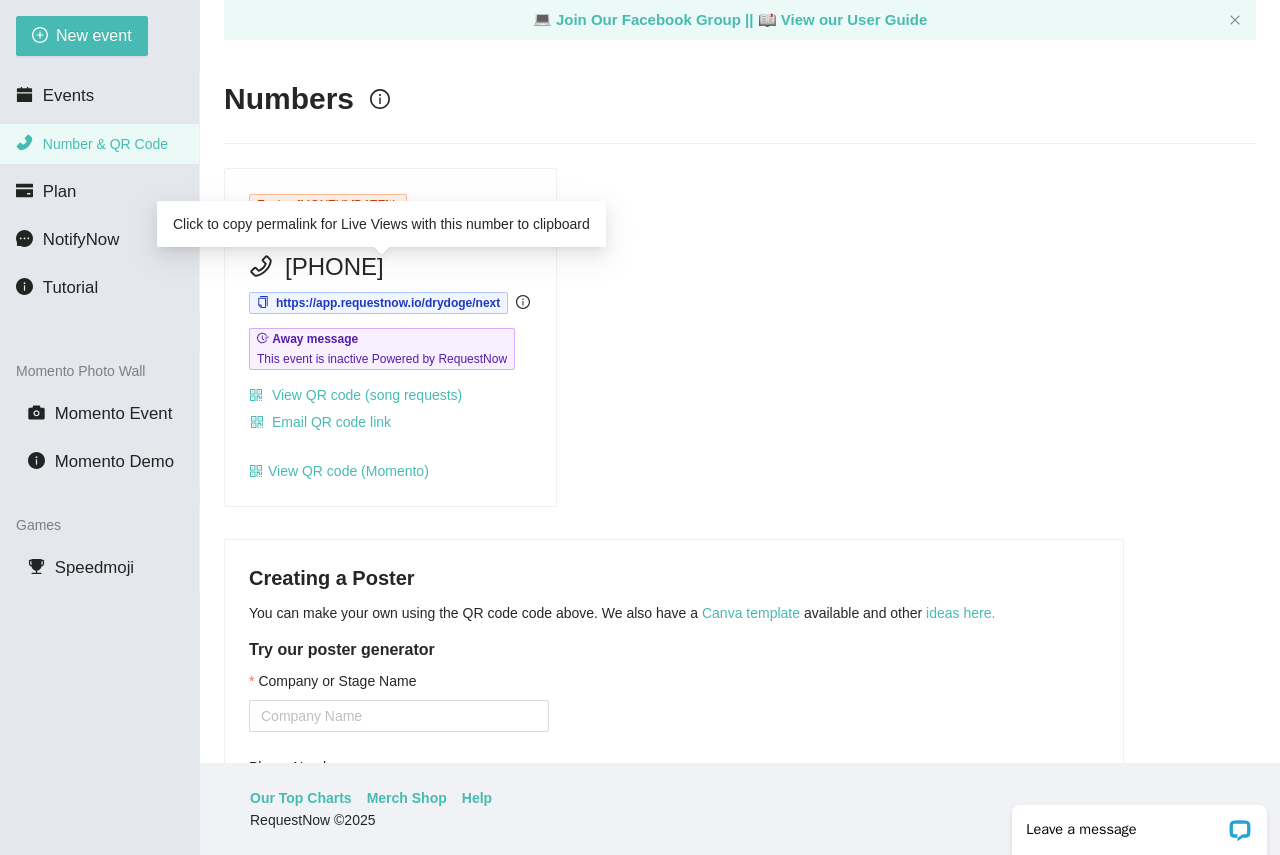 copy on "[PHONE]" 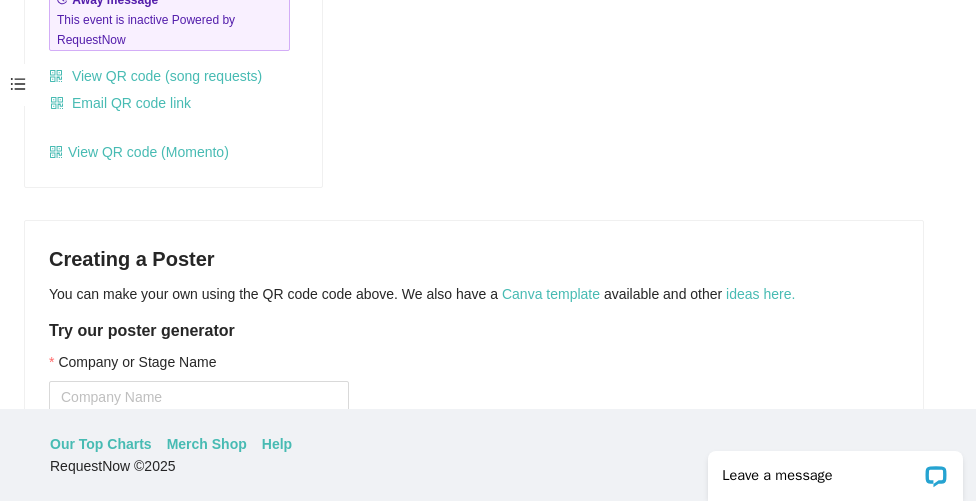 scroll, scrollTop: 0, scrollLeft: 0, axis: both 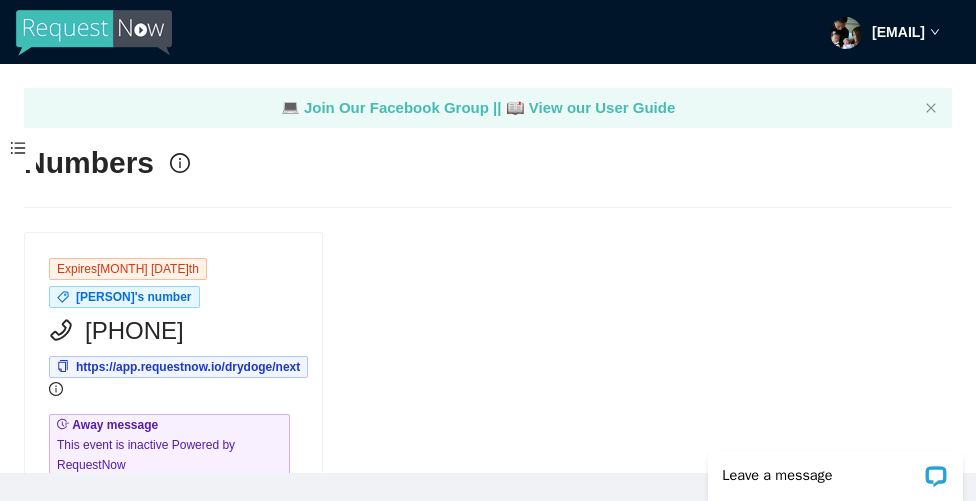 click at bounding box center [94, 33] 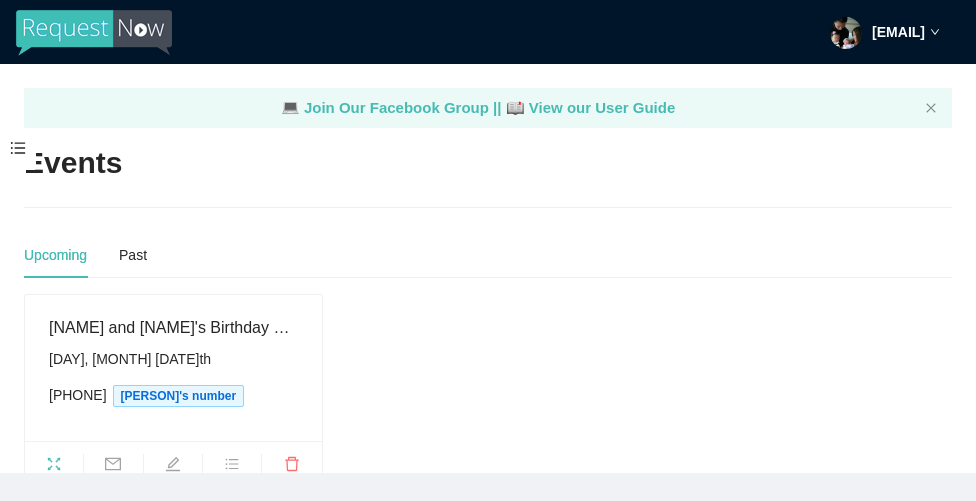 scroll, scrollTop: 55, scrollLeft: 0, axis: vertical 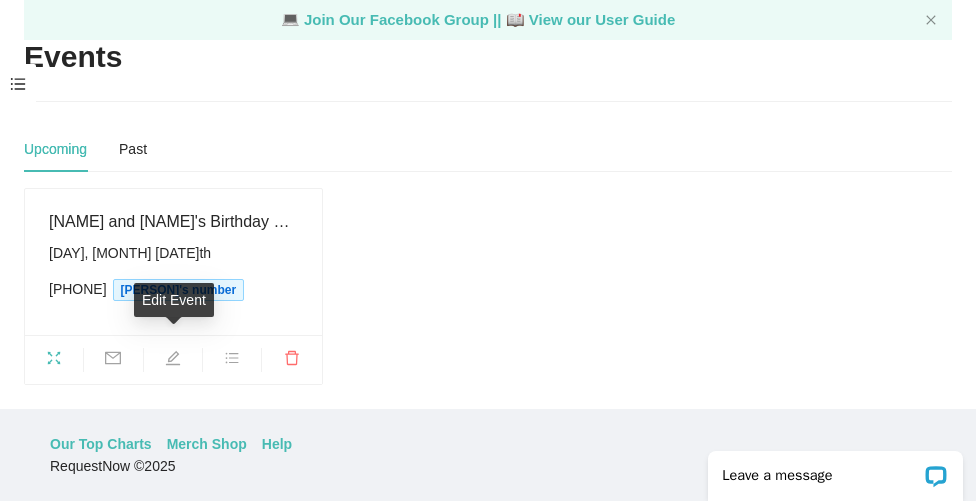 click 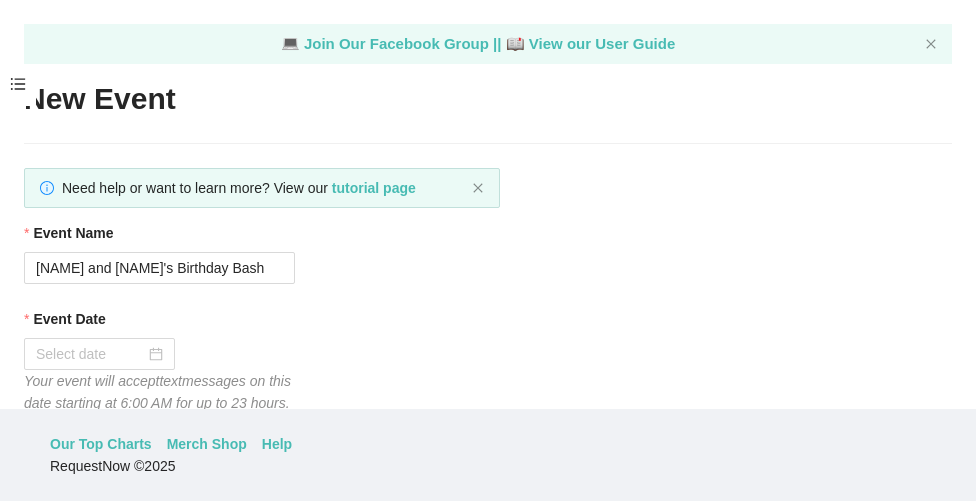 checkbox on "true" 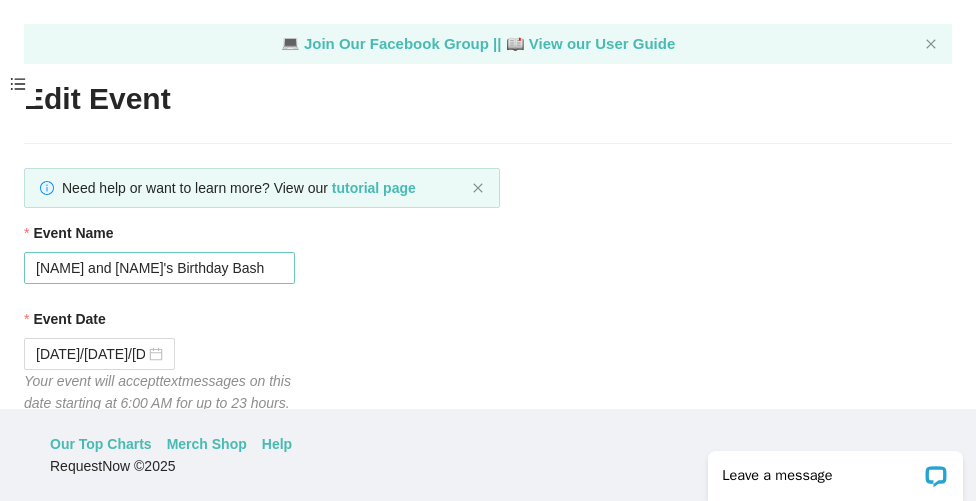 scroll, scrollTop: 0, scrollLeft: 0, axis: both 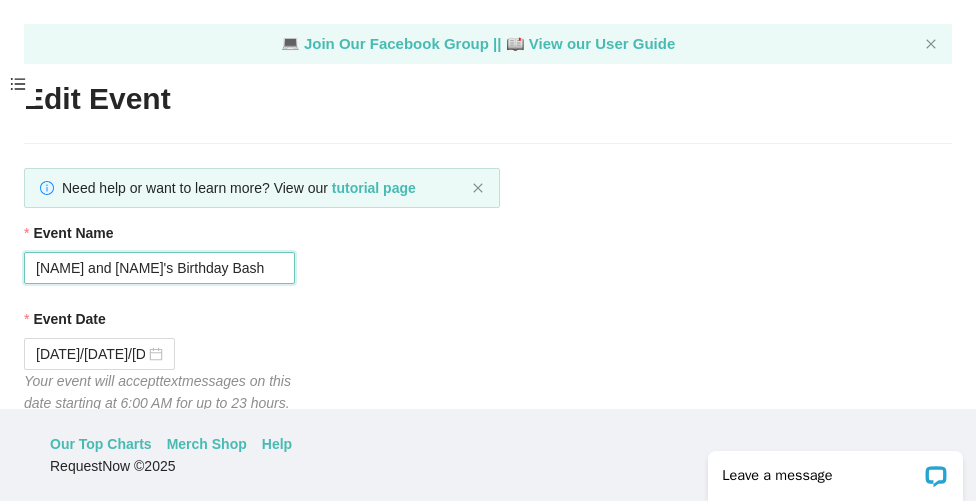 drag, startPoint x: 163, startPoint y: 268, endPoint x: 22, endPoint y: 271, distance: 141.0319 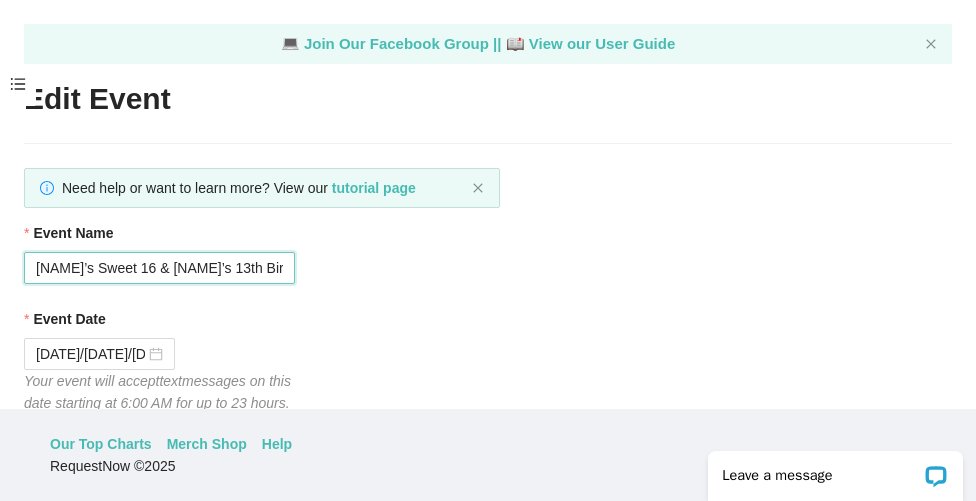 scroll, scrollTop: 0, scrollLeft: 50, axis: horizontal 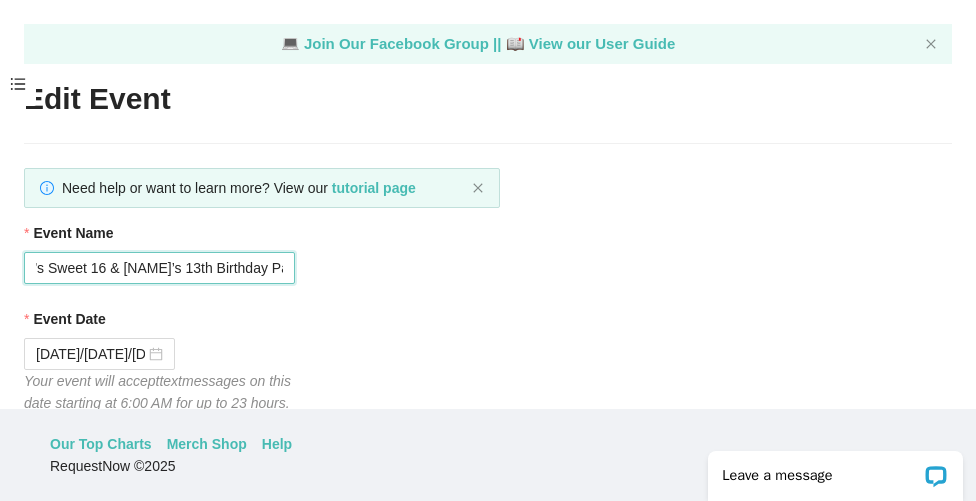 click on "Lexi’s Sweet 16 & Beckham’s 13th Birthday Party" at bounding box center [159, 268] 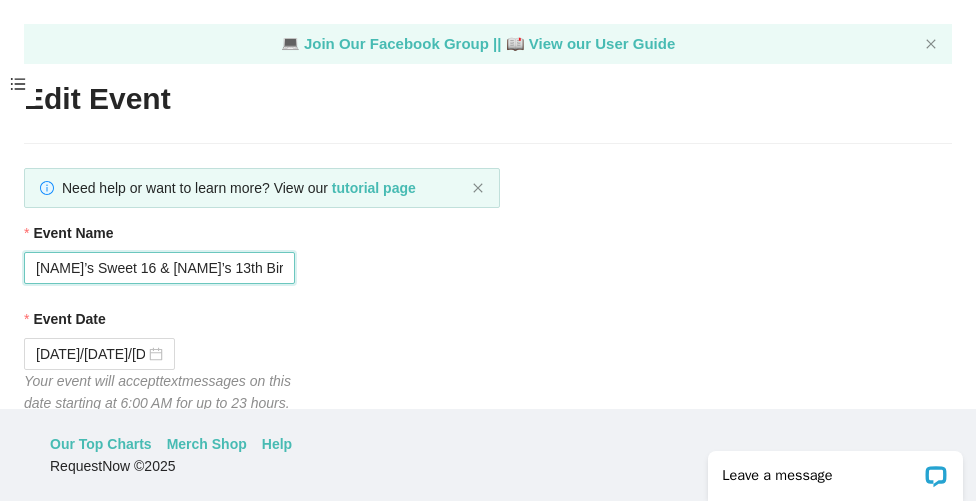 drag, startPoint x: 246, startPoint y: 265, endPoint x: -2, endPoint y: 265, distance: 248 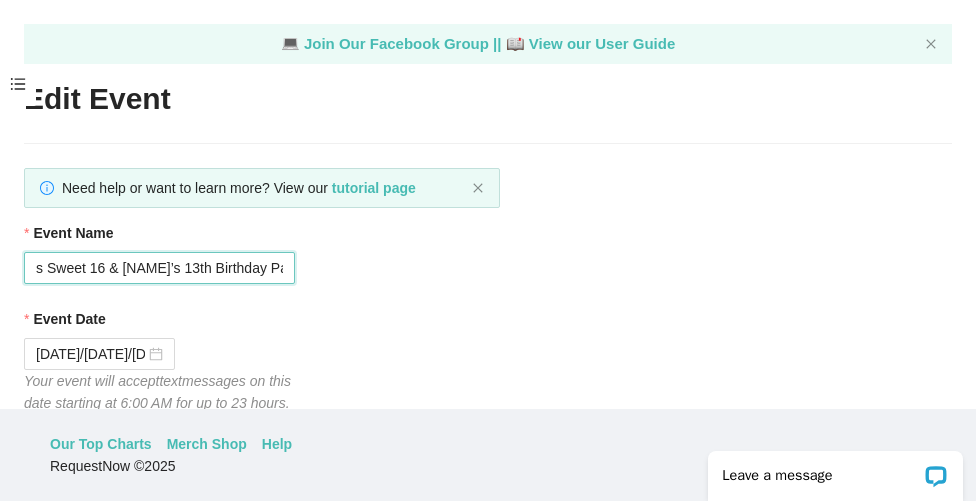 drag, startPoint x: 137, startPoint y: 262, endPoint x: 318, endPoint y: 261, distance: 181.00276 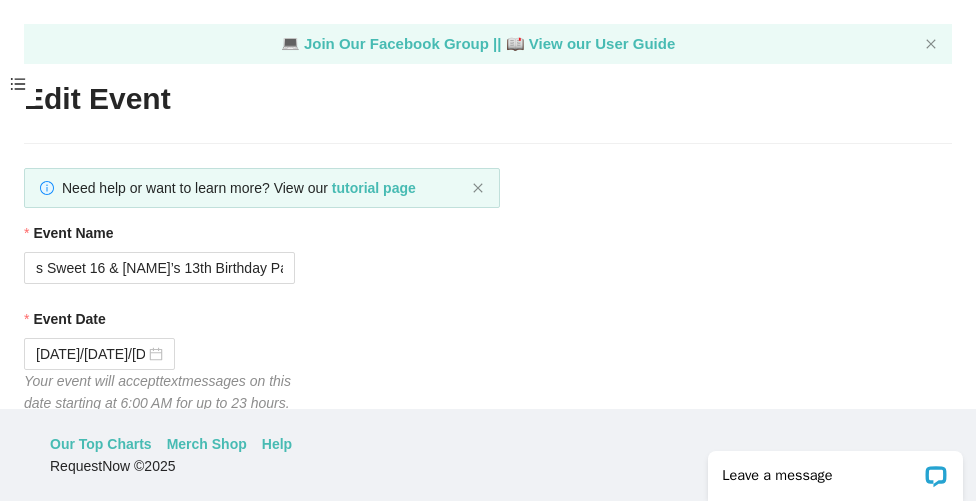 scroll, scrollTop: 0, scrollLeft: 0, axis: both 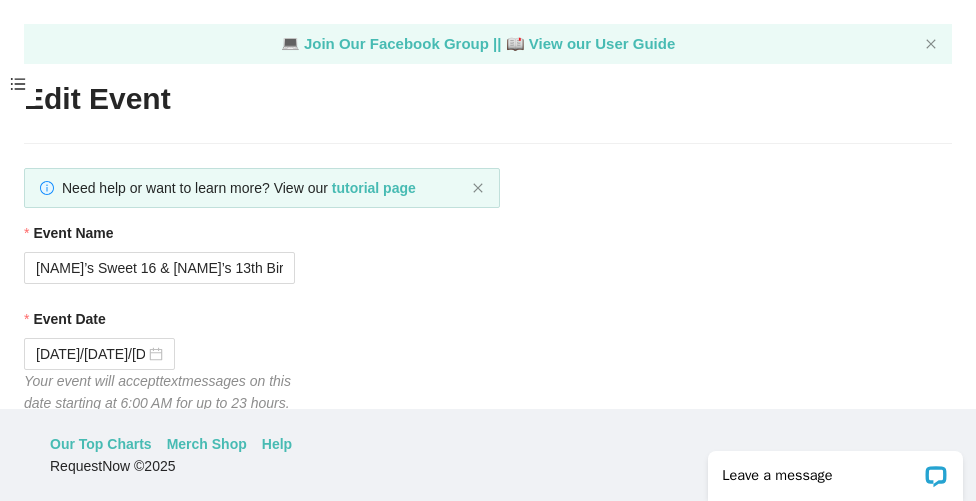 click on "Event Name Lexi’s Sweet 16 & Beckham’s 13th Birthday Party" at bounding box center [488, 253] 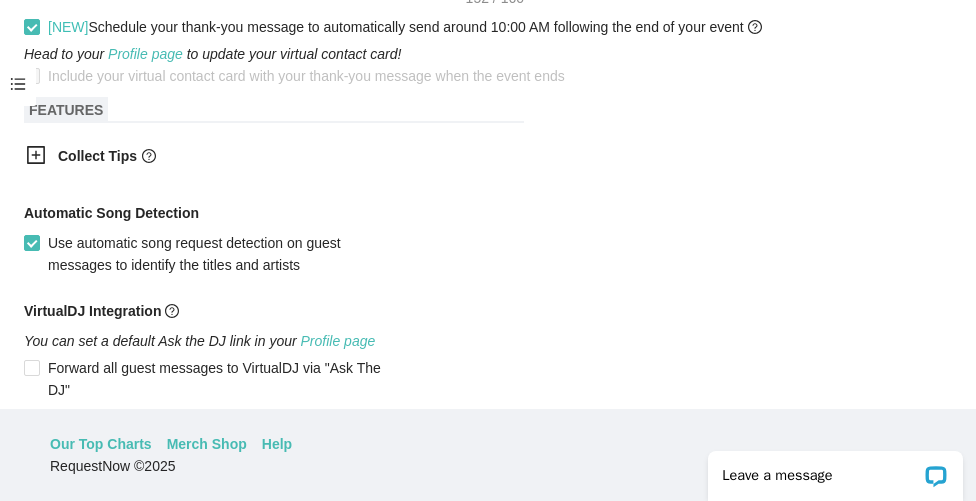 scroll, scrollTop: 1039, scrollLeft: 0, axis: vertical 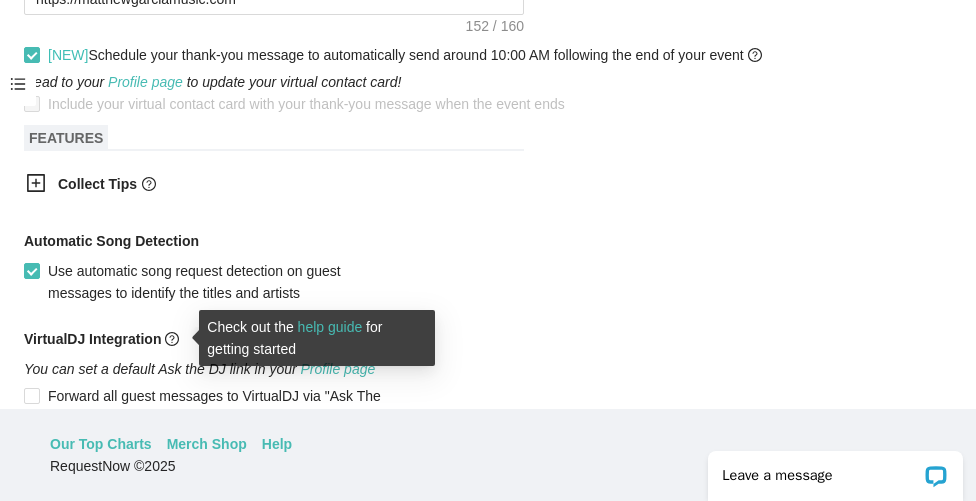 click 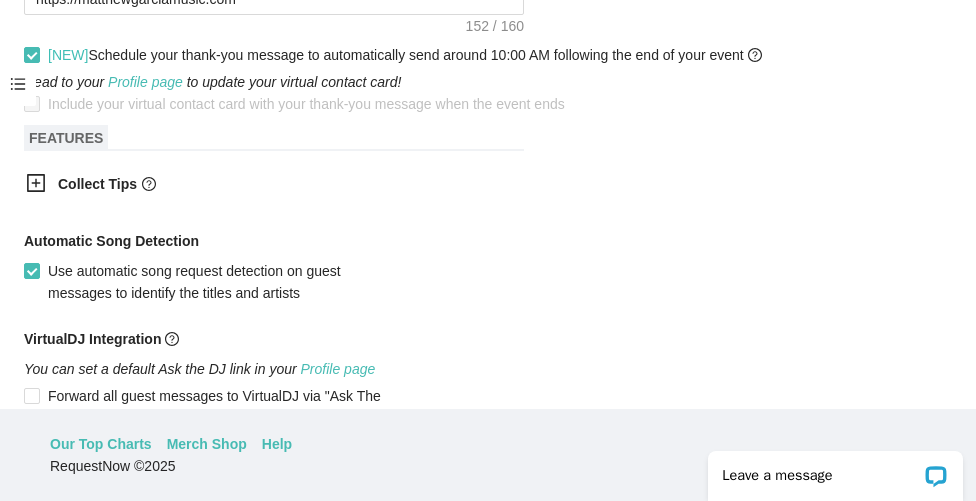 scroll, scrollTop: 1139, scrollLeft: 0, axis: vertical 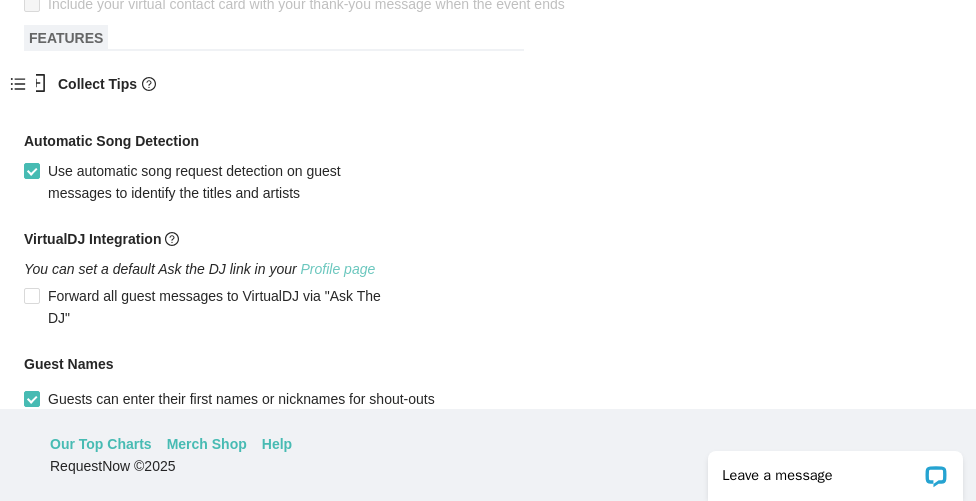 click on "Profile page" at bounding box center (338, 269) 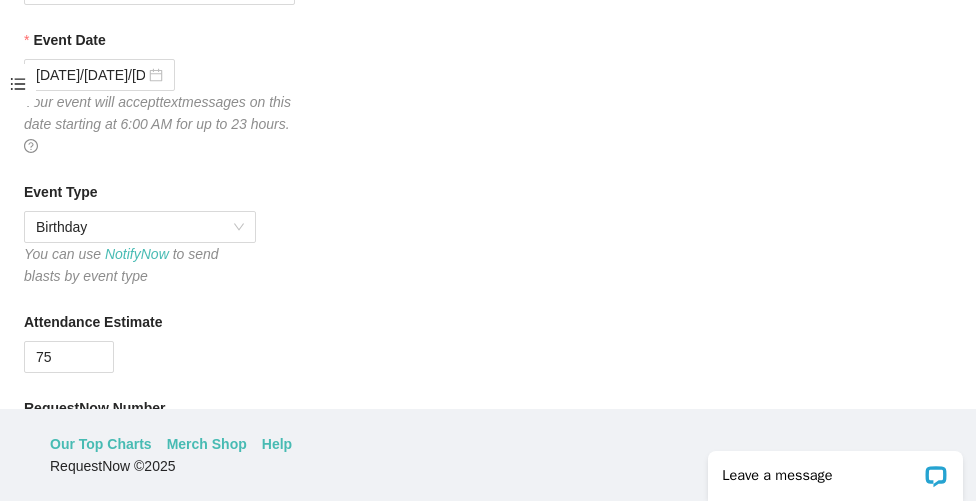 scroll, scrollTop: 0, scrollLeft: 0, axis: both 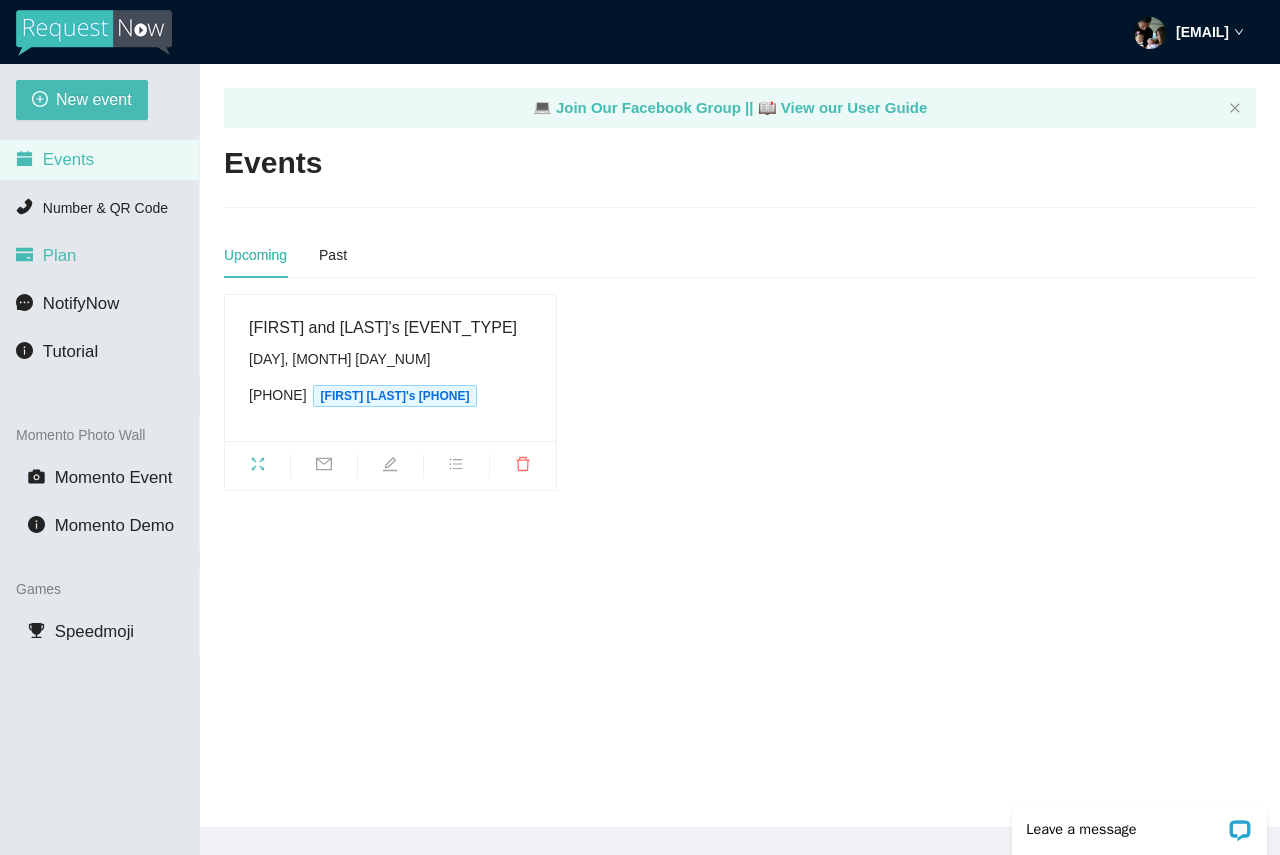 click on "Plan" at bounding box center [99, 256] 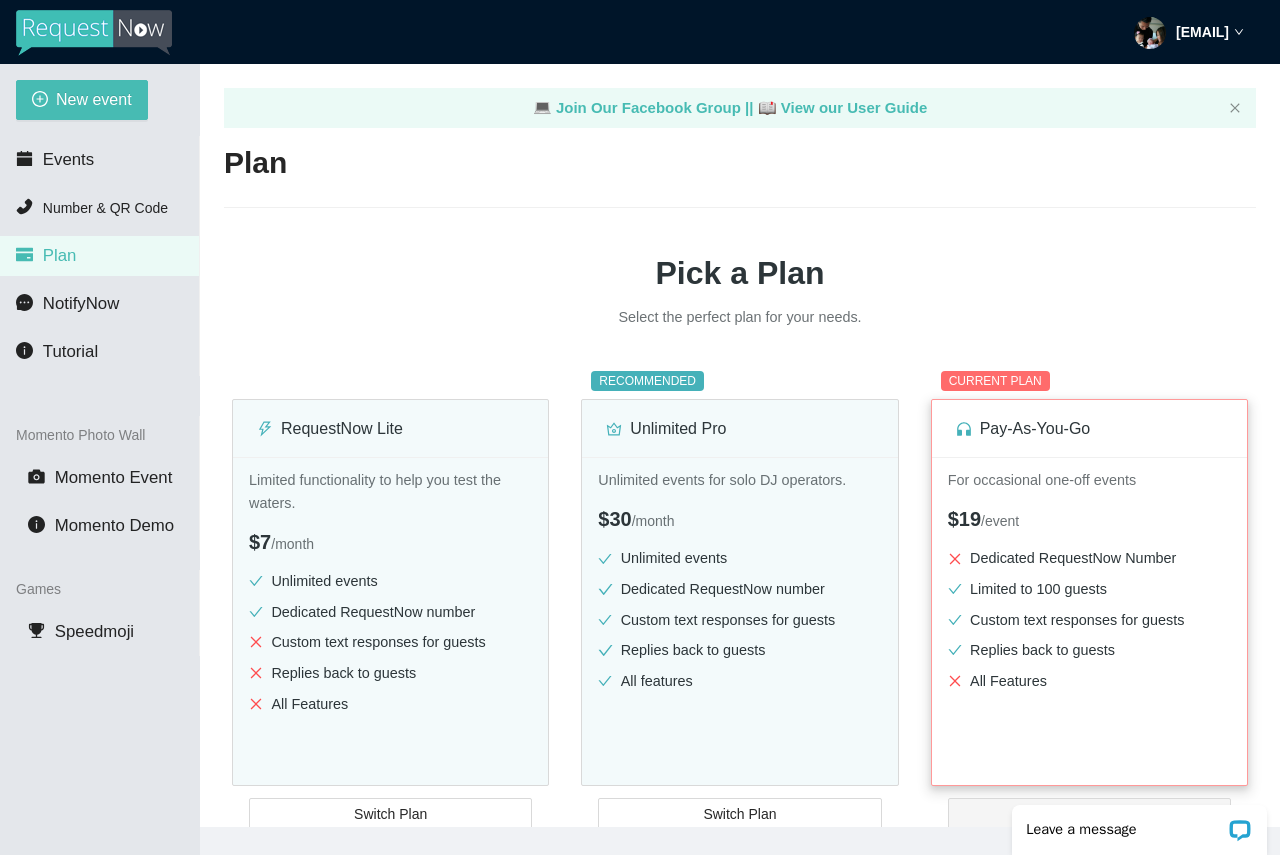 scroll, scrollTop: 0, scrollLeft: 0, axis: both 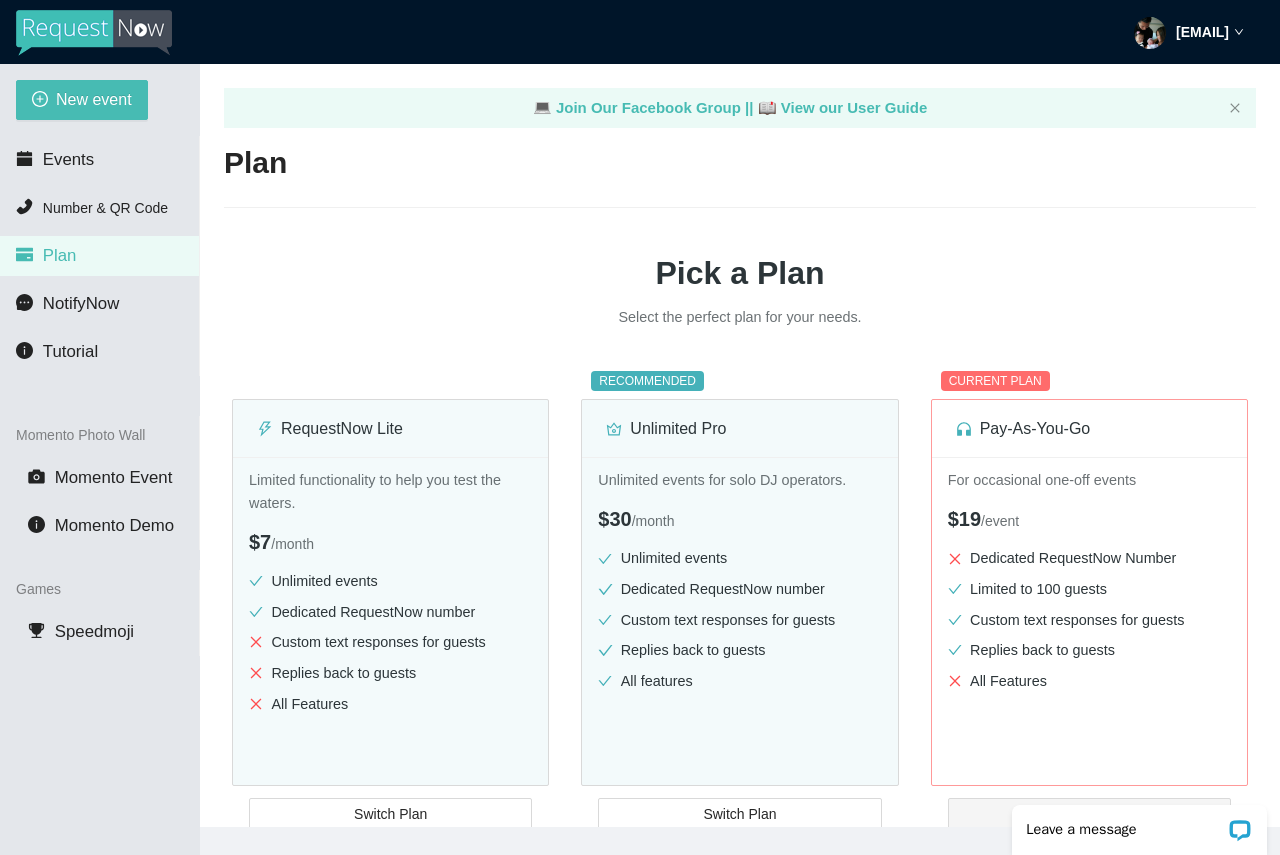 click 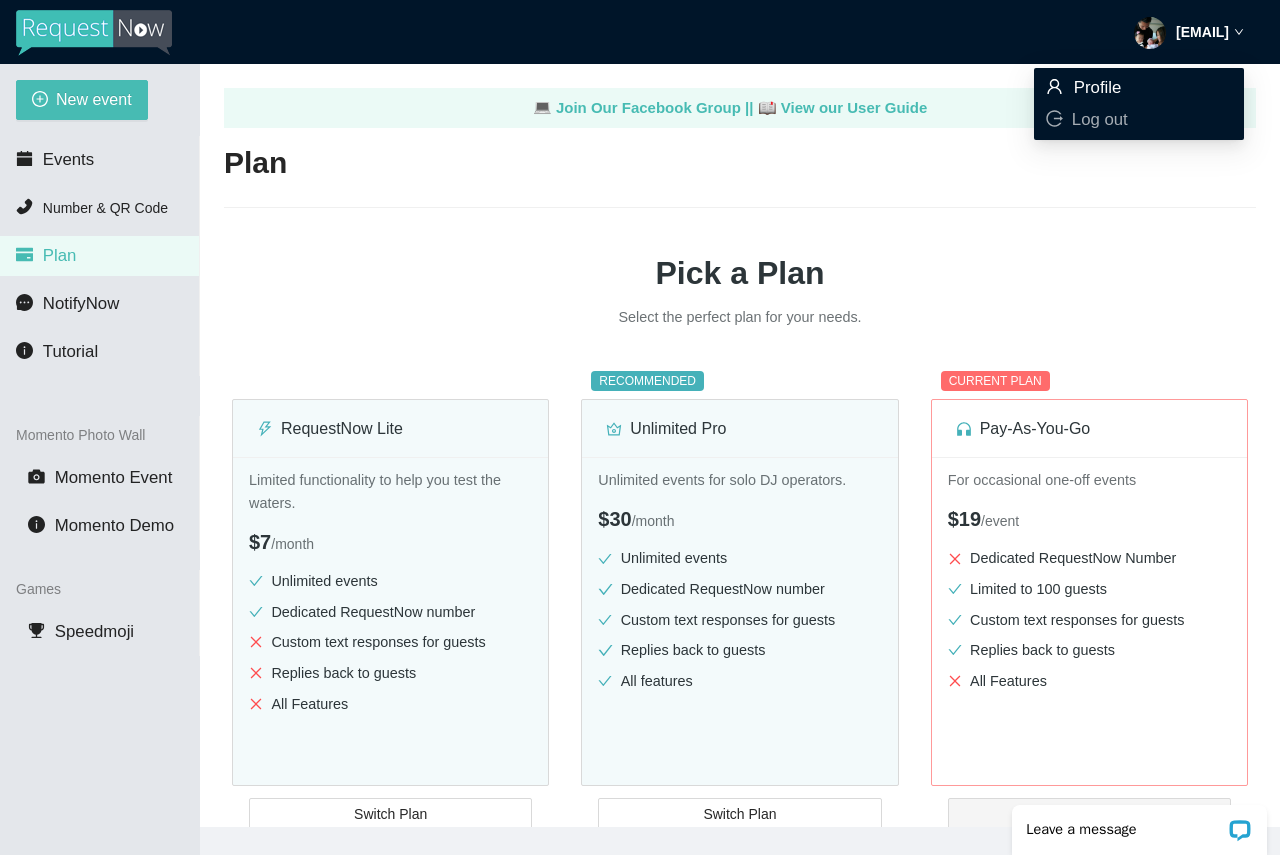 click on "Profile" at bounding box center (1098, 87) 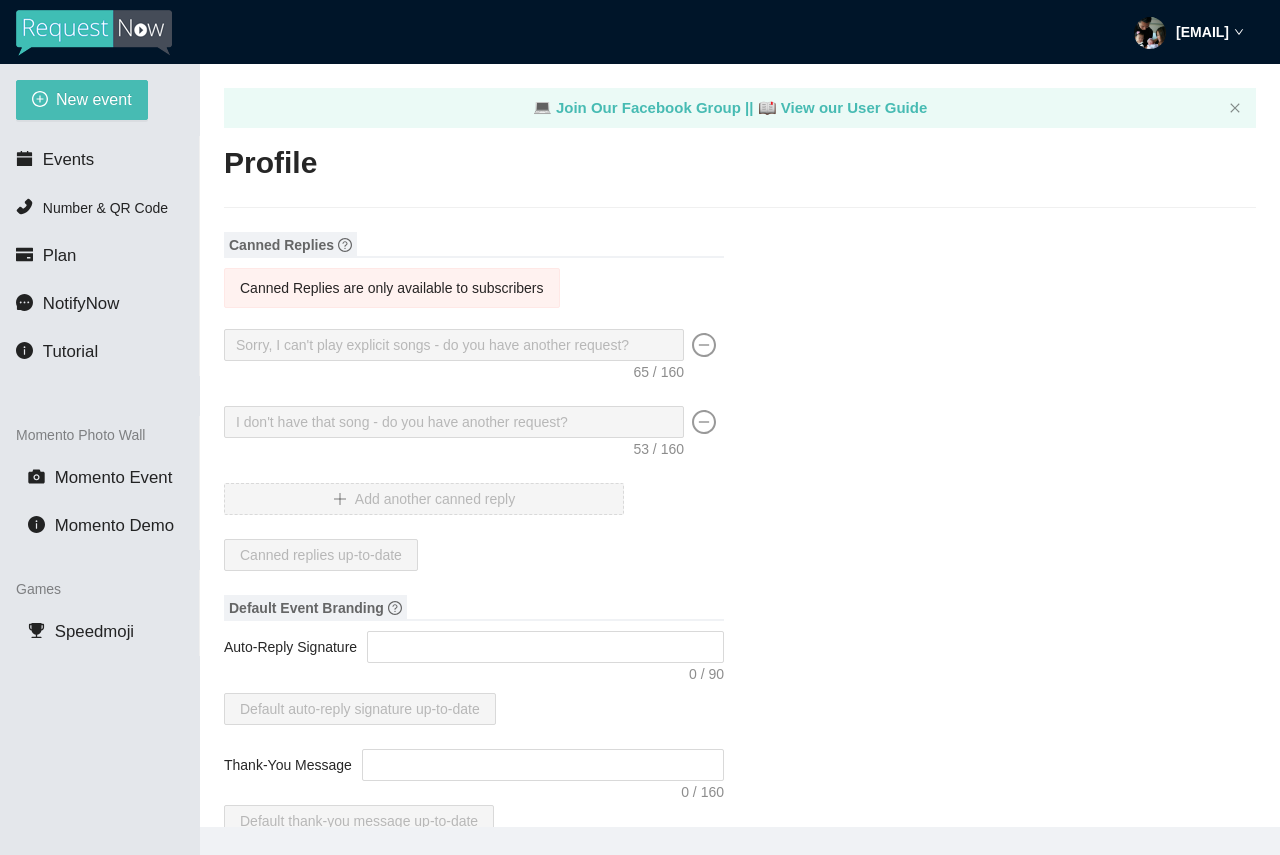 type on "DJ Will" 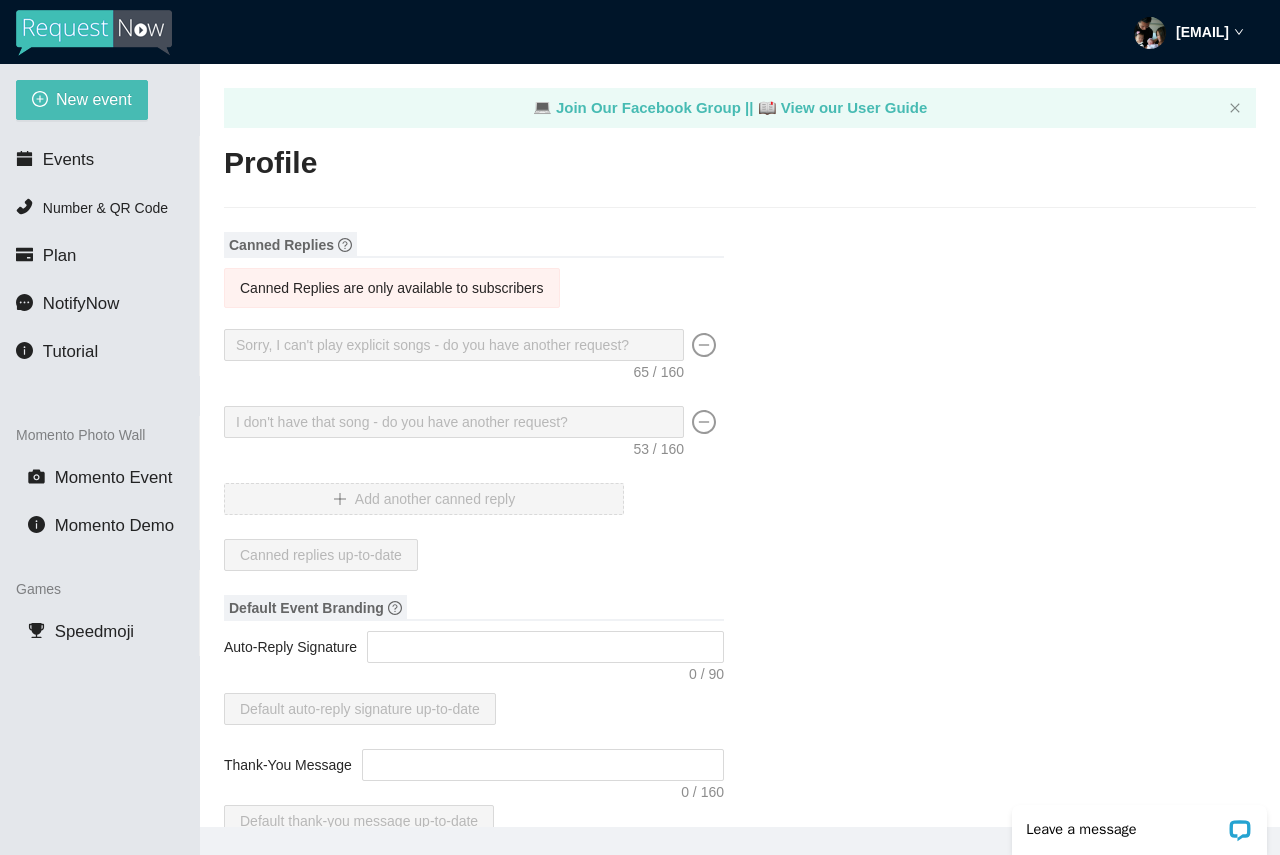 scroll, scrollTop: 0, scrollLeft: 0, axis: both 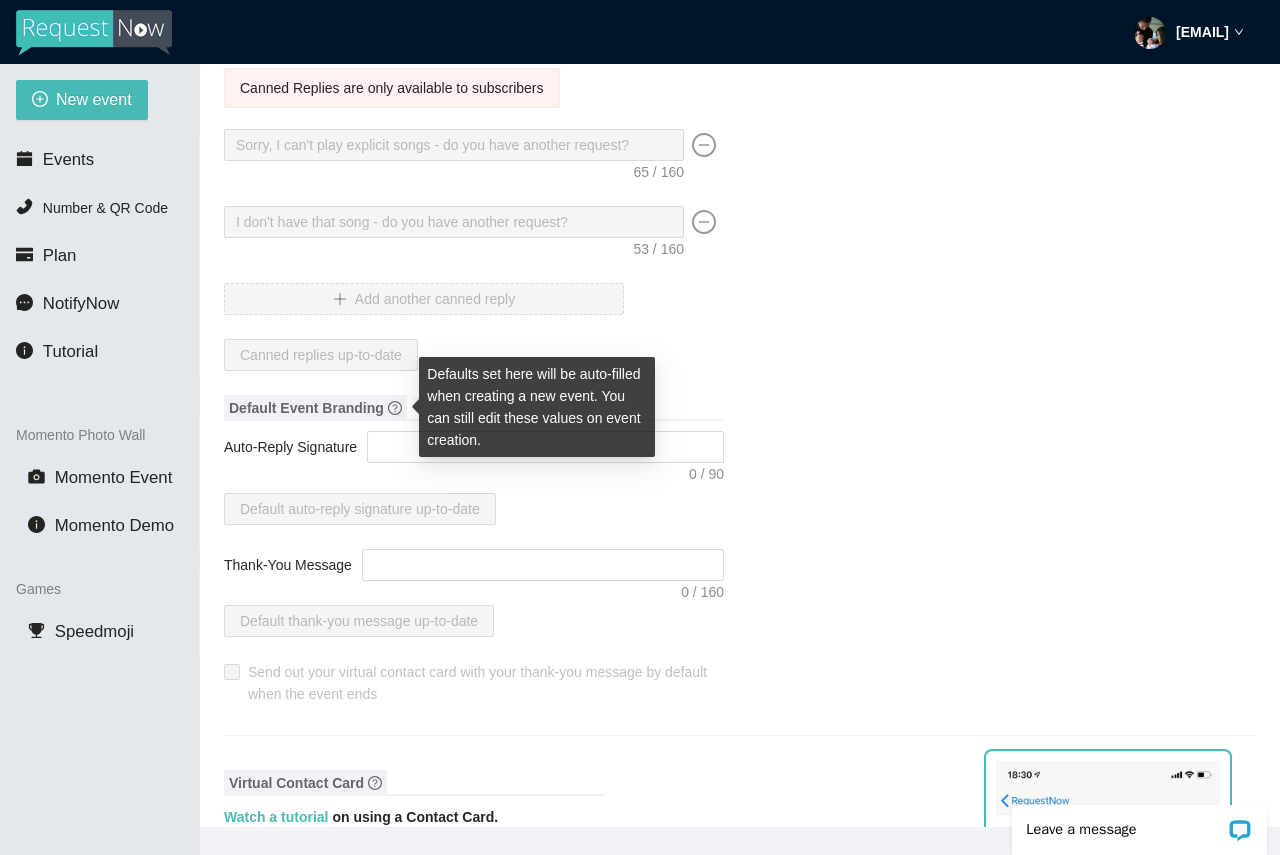click 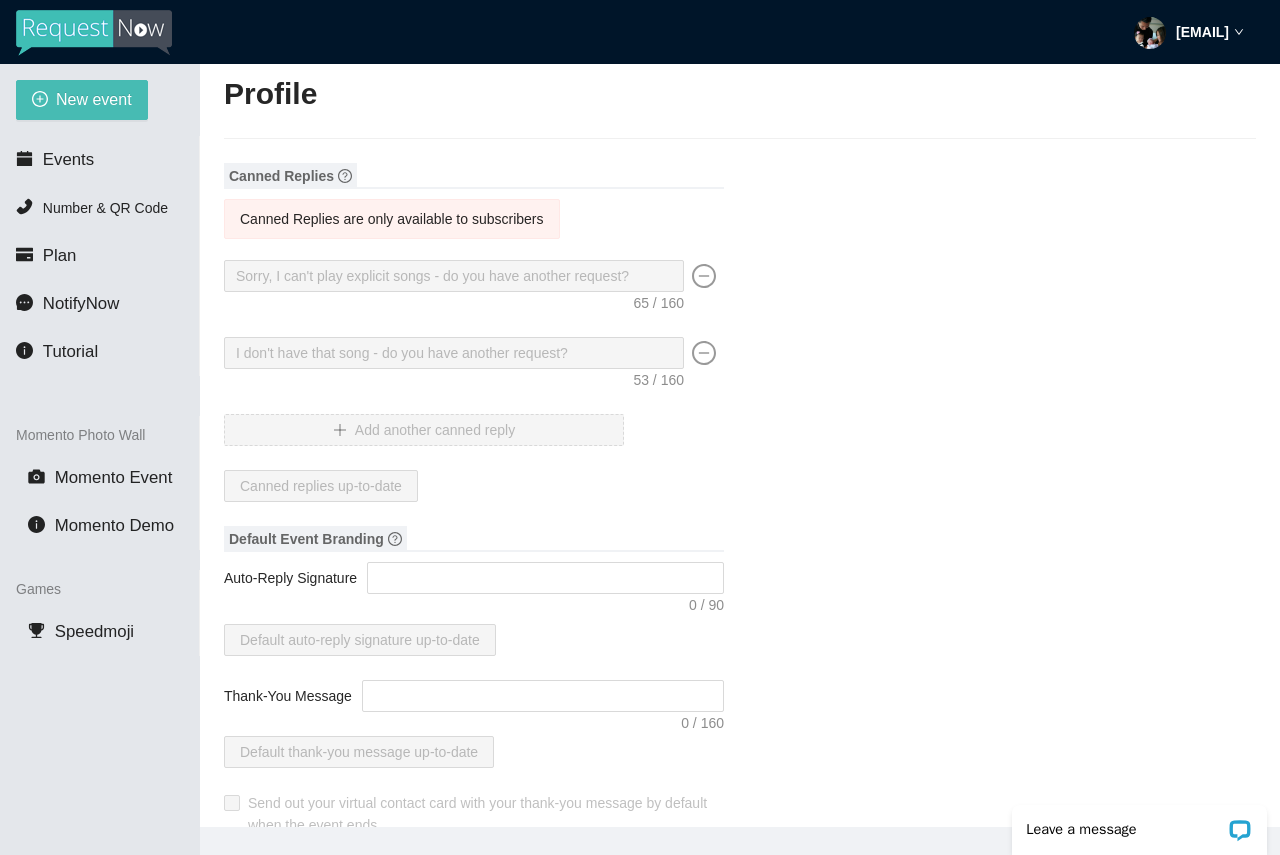 scroll, scrollTop: 0, scrollLeft: 0, axis: both 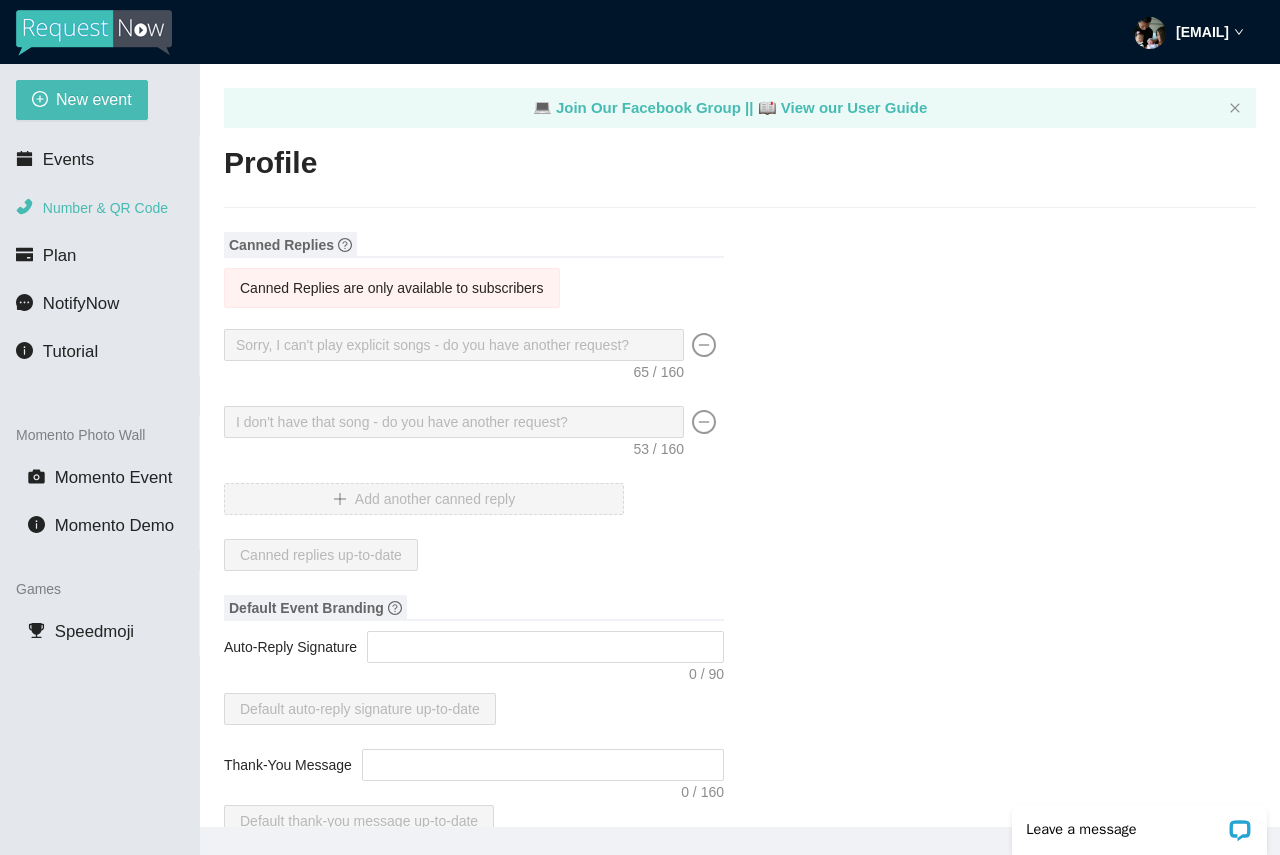 click on "Number & QR Code" at bounding box center [105, 208] 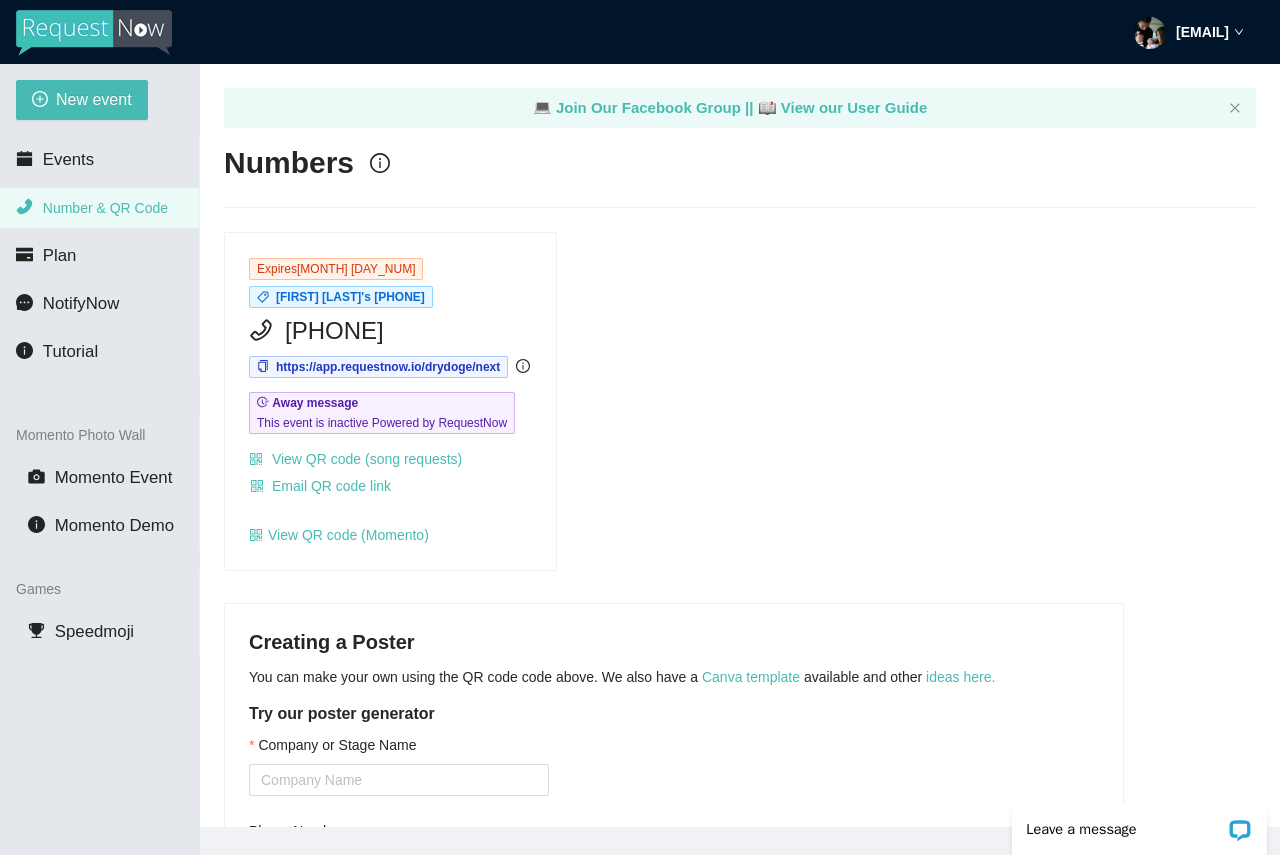 scroll, scrollTop: 0, scrollLeft: 0, axis: both 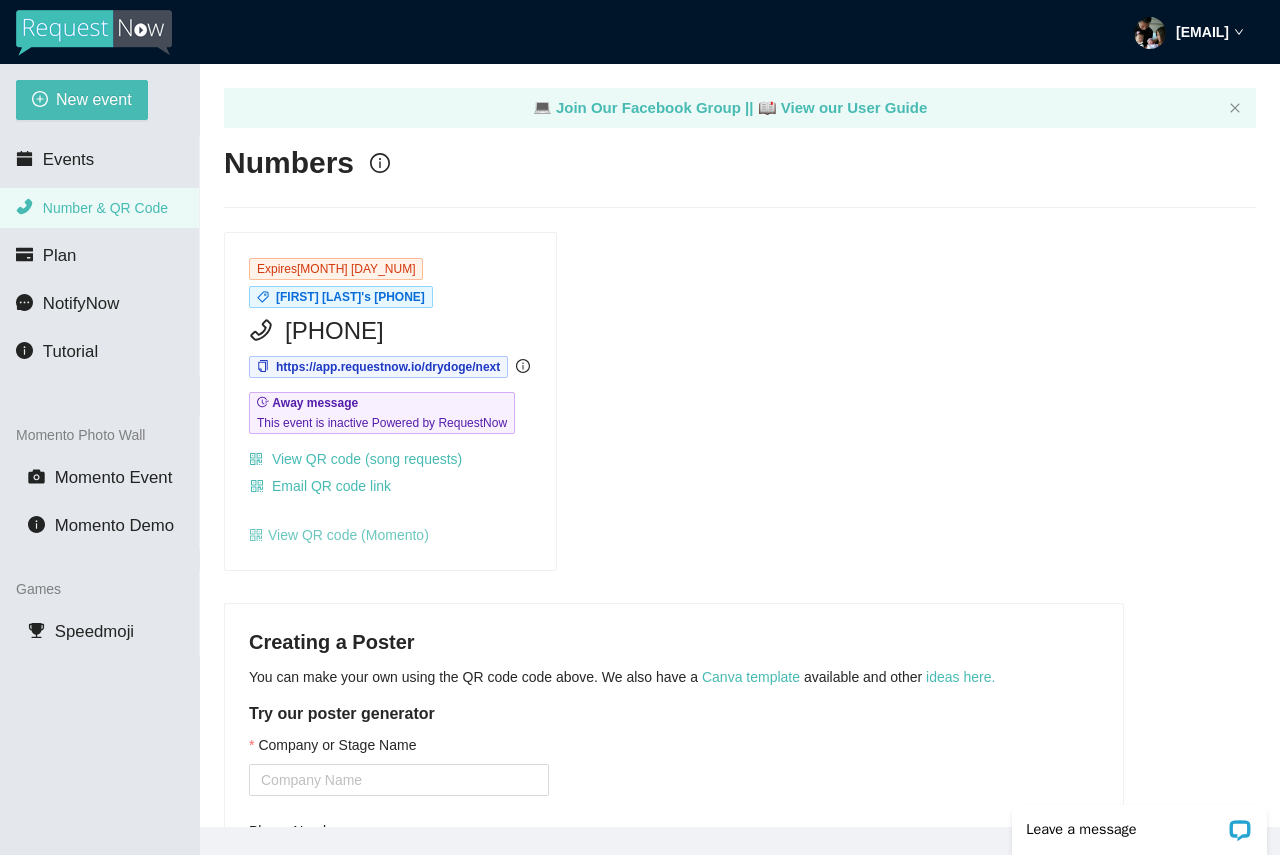 click on "View QR code (Momento)" at bounding box center (339, 535) 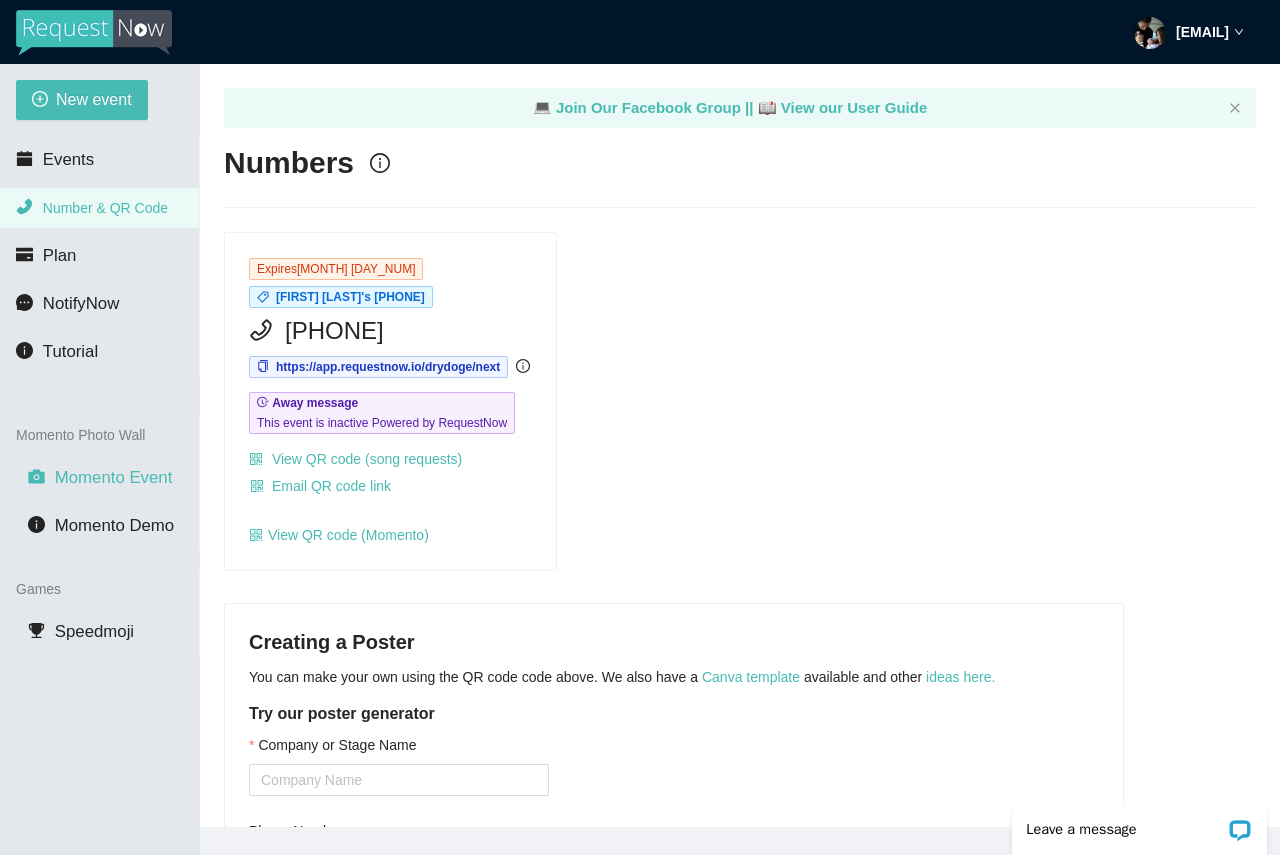 click on "Momento Event" at bounding box center (114, 477) 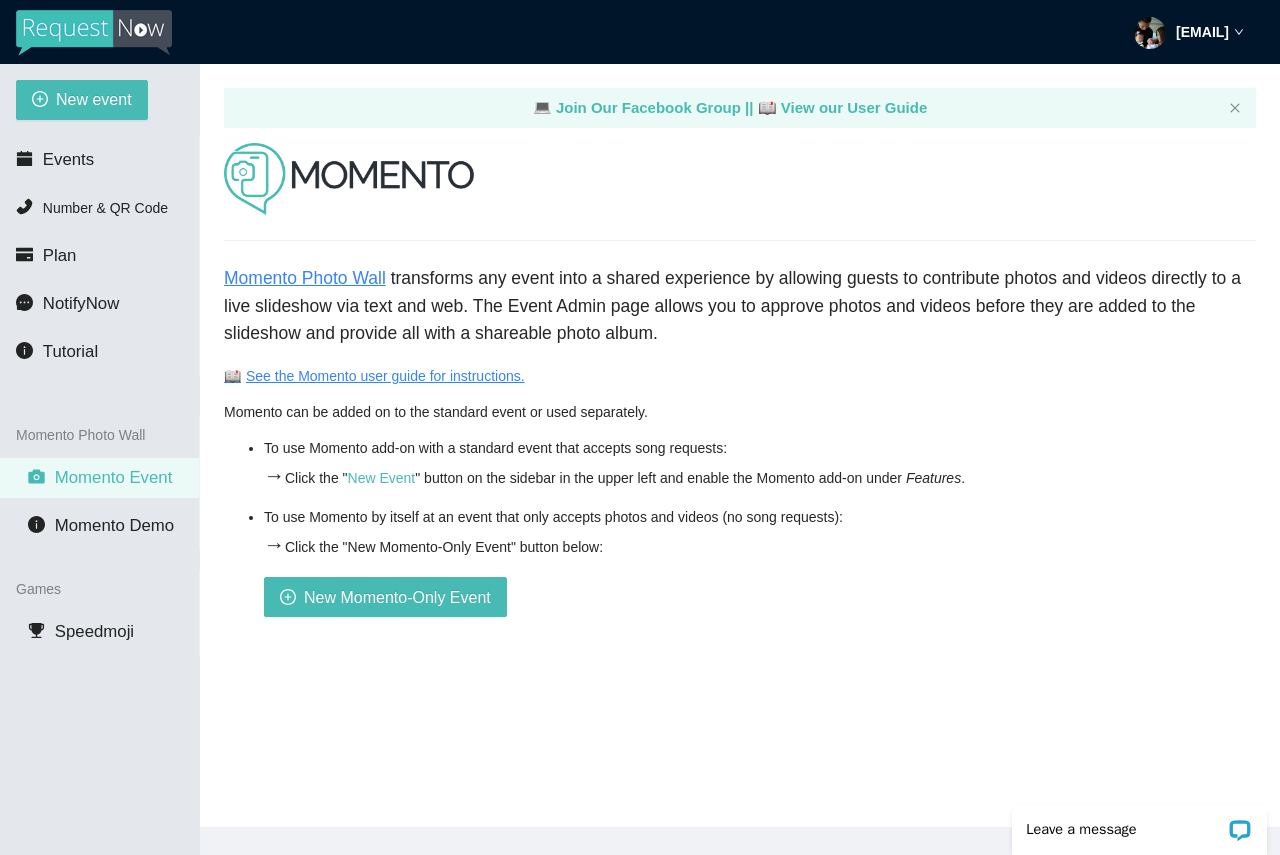 scroll, scrollTop: 0, scrollLeft: 0, axis: both 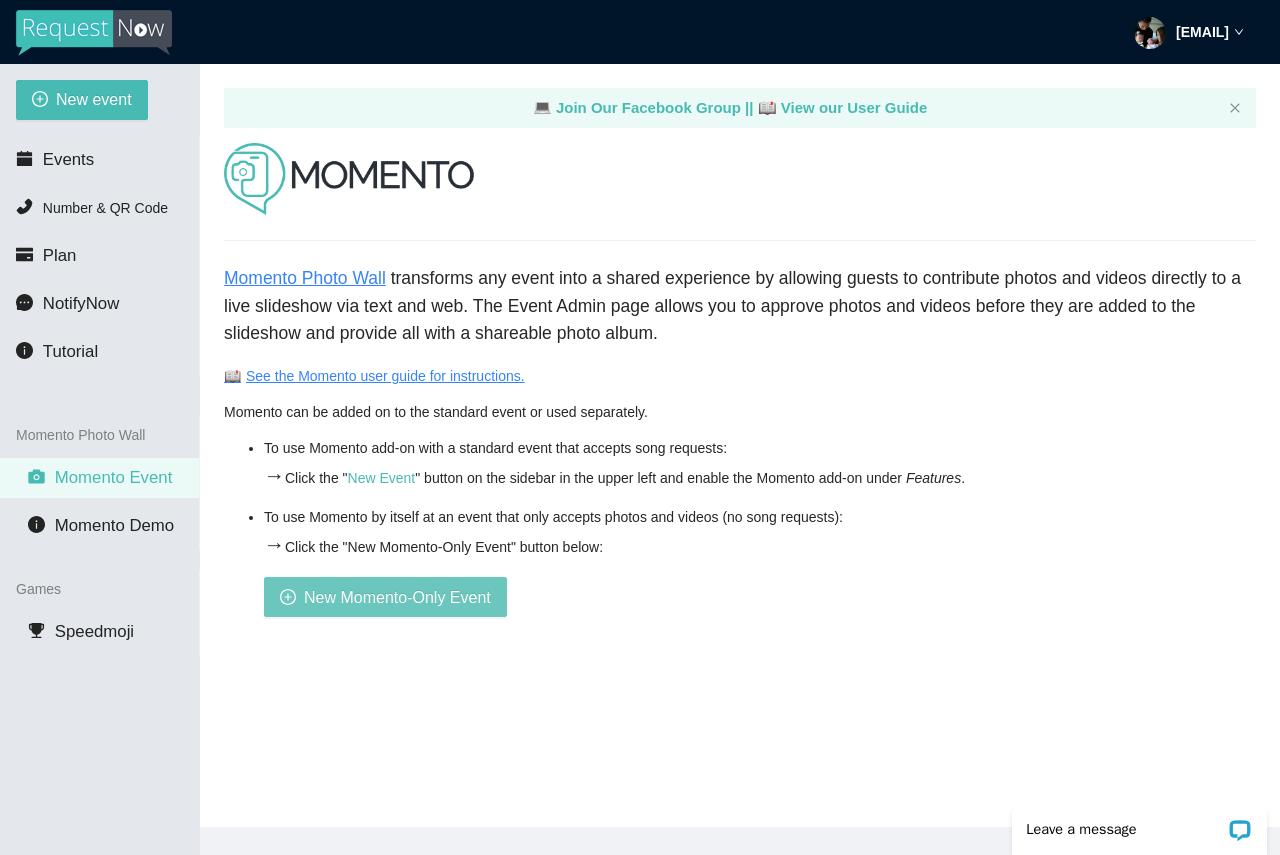 click on "New Momento-Only Event" at bounding box center (397, 597) 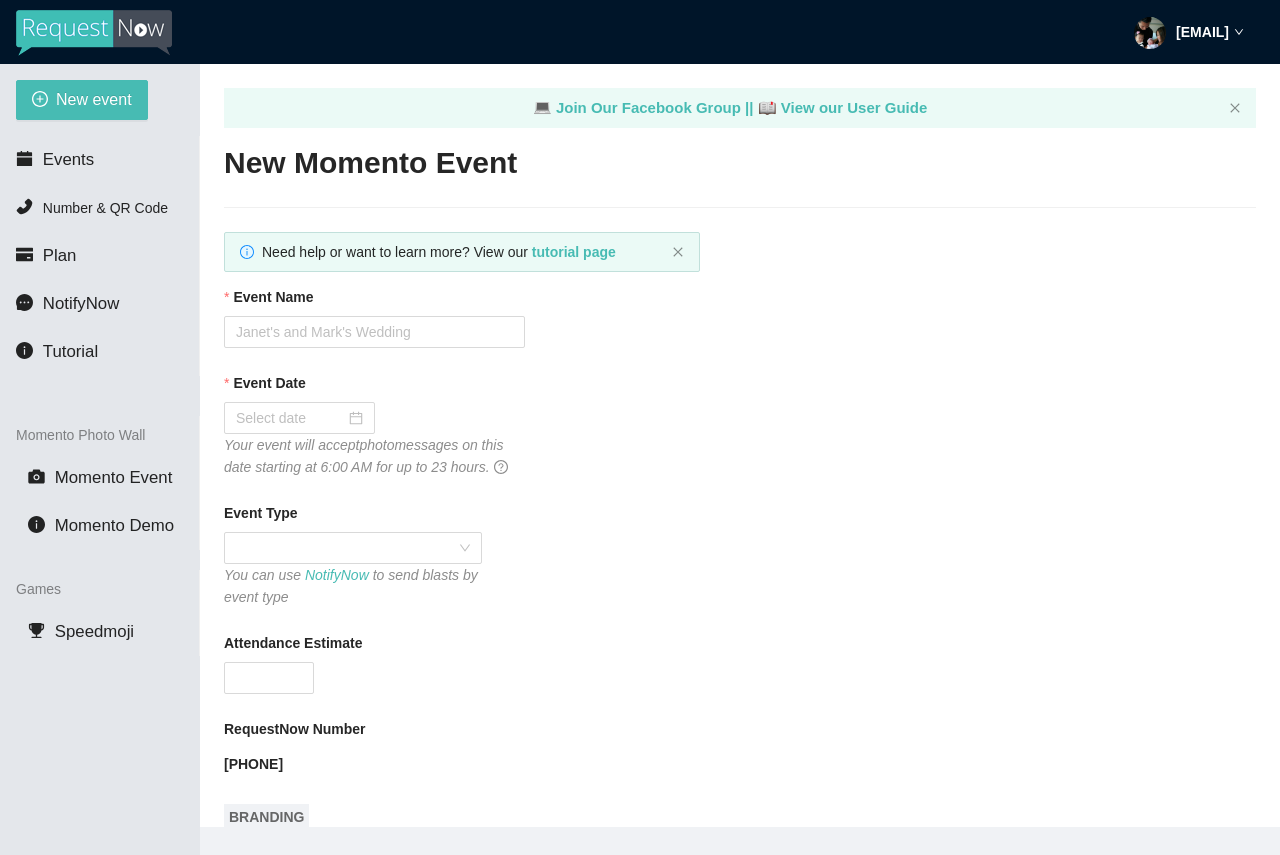 type on "Thank you for being part of this event. See you next year!
- Christopher from http://tonparty.com/" 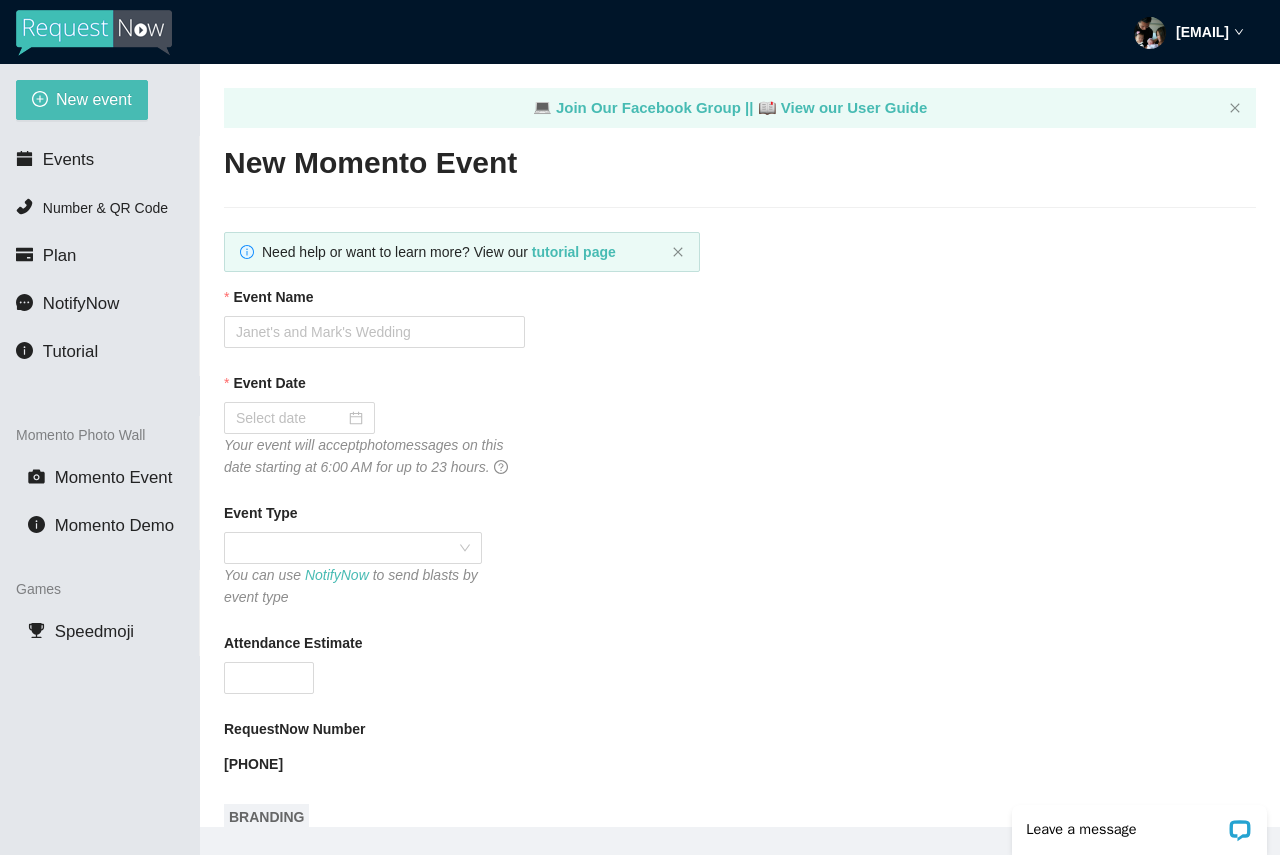 scroll, scrollTop: 0, scrollLeft: 0, axis: both 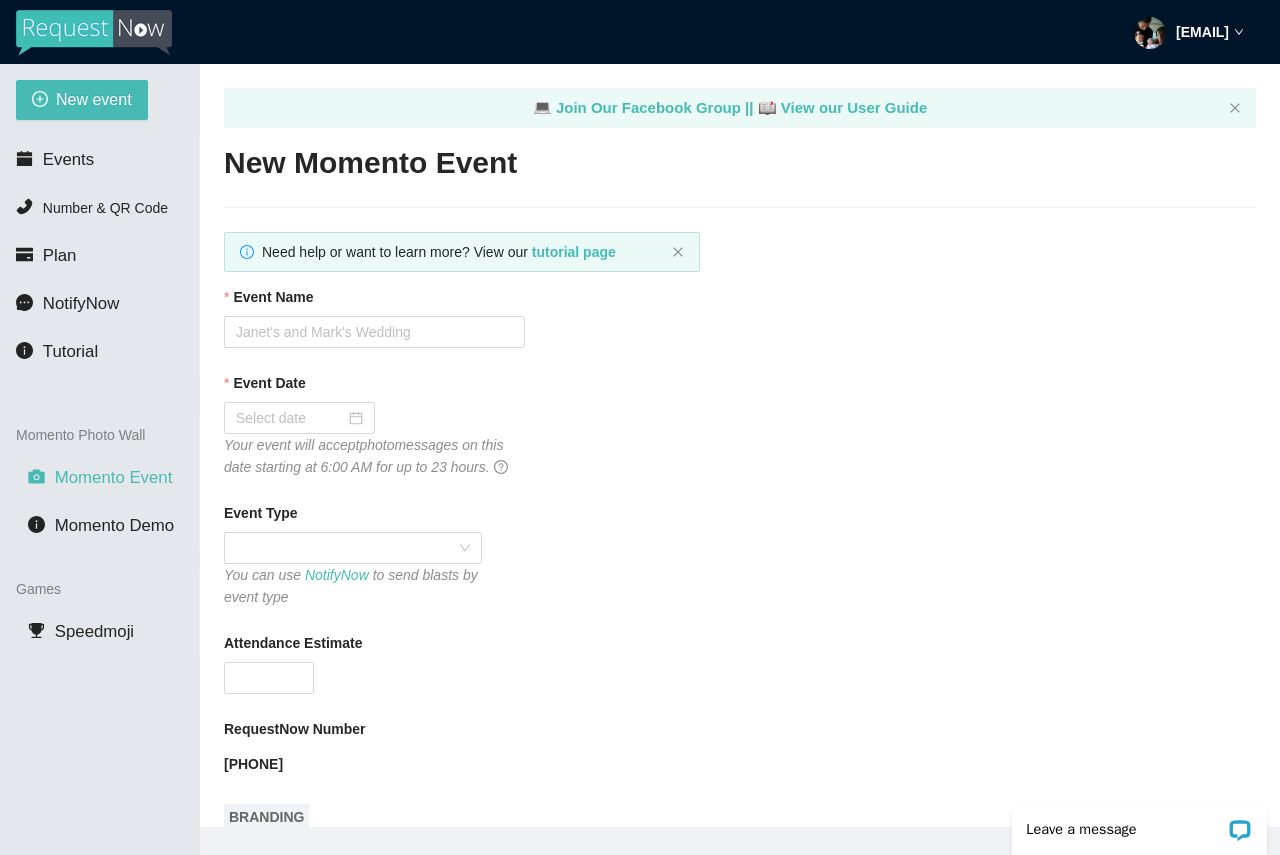 click on "Momento Event" at bounding box center (114, 477) 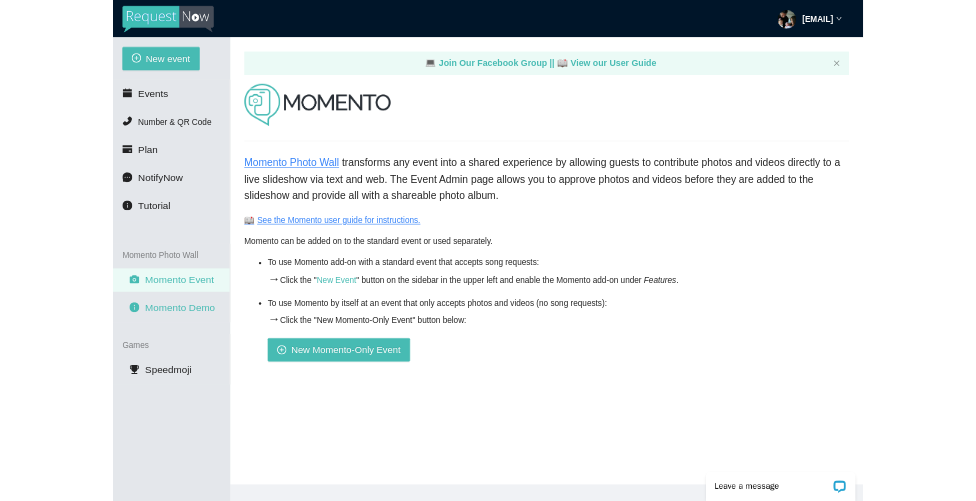 scroll, scrollTop: 0, scrollLeft: 0, axis: both 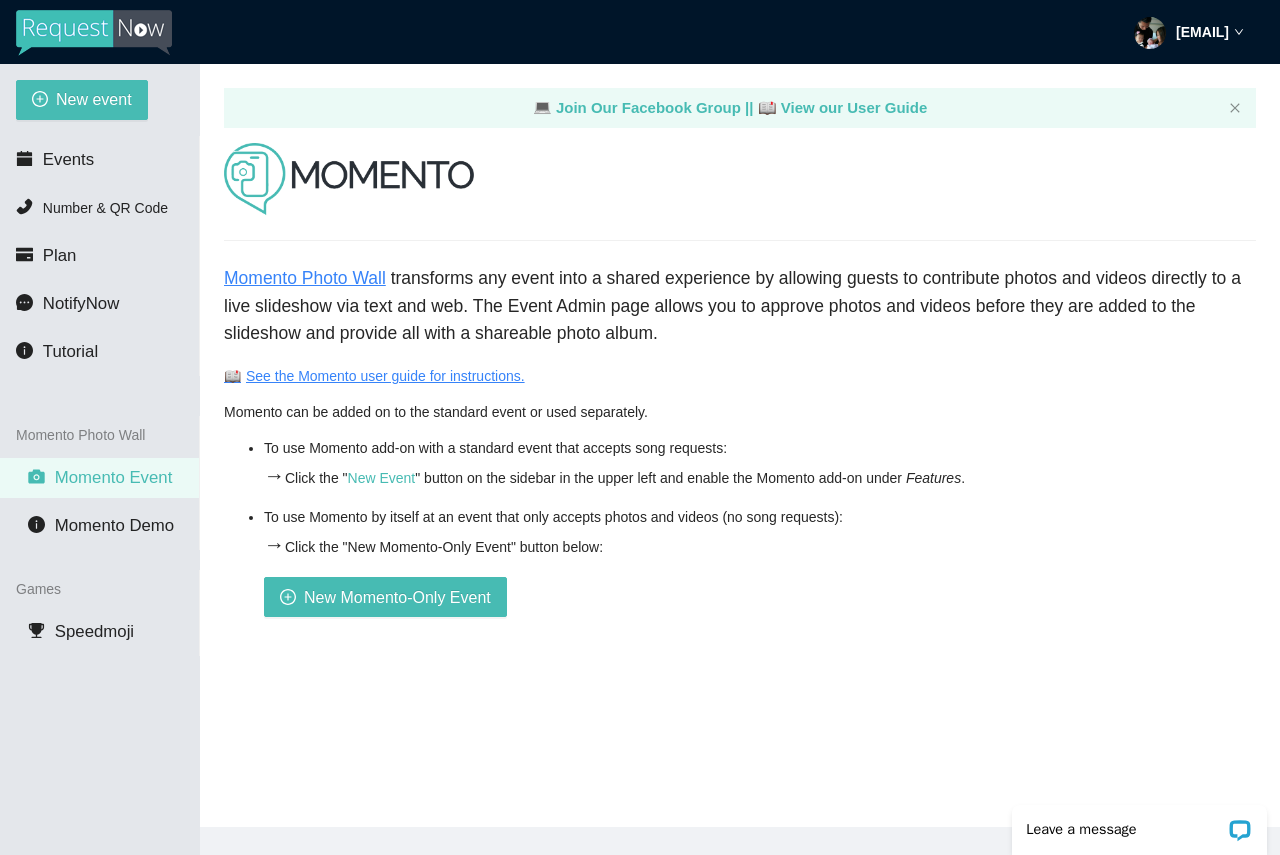 click on "Momento Photo Wall" at bounding box center (305, 278) 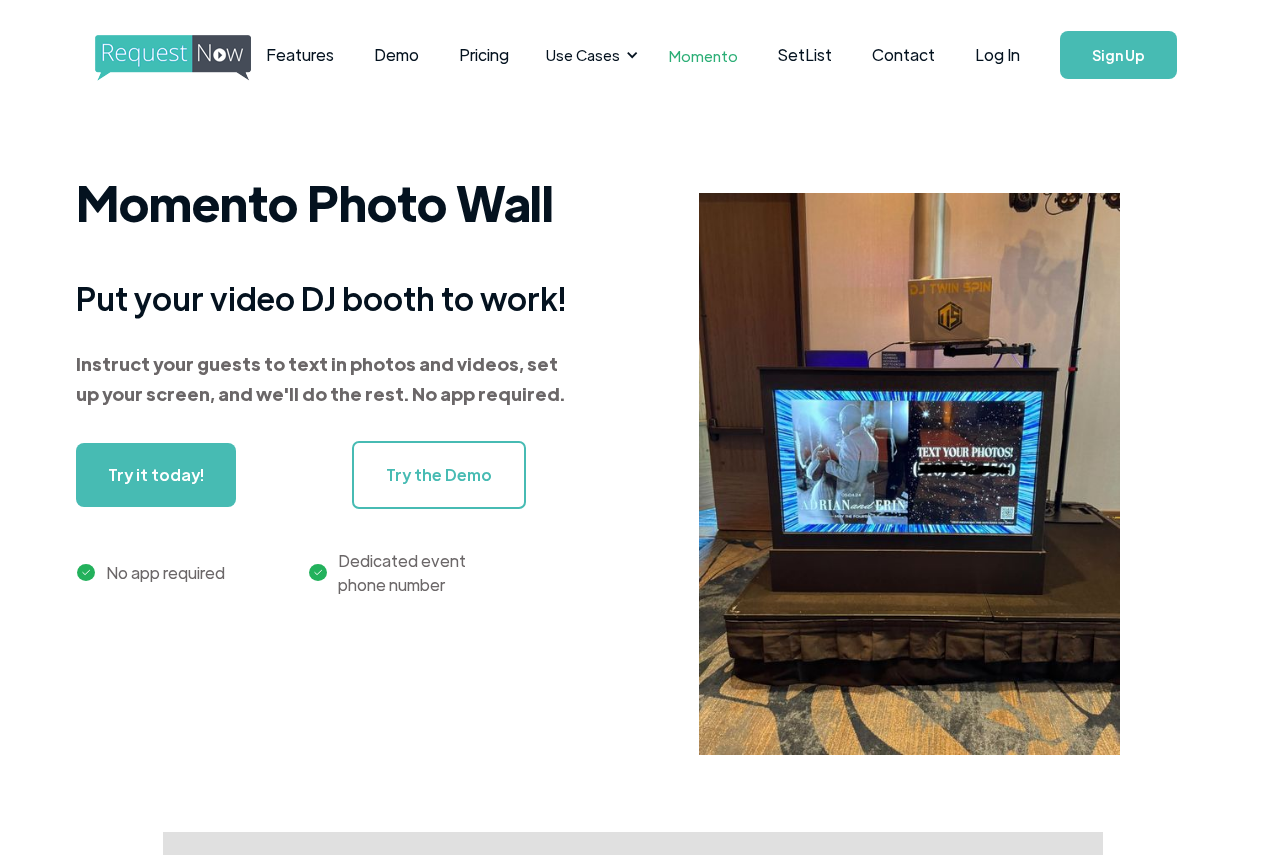 scroll, scrollTop: 0, scrollLeft: 0, axis: both 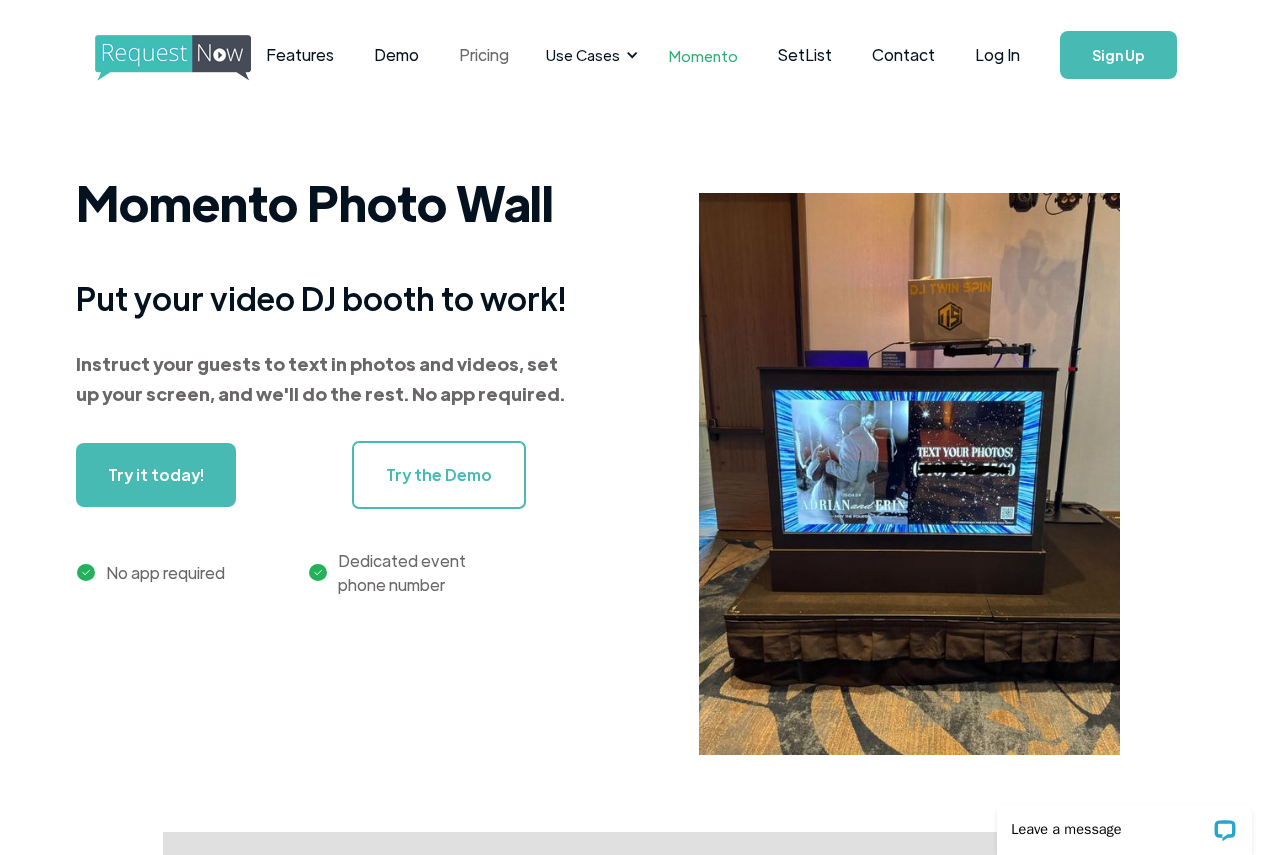 click on "Pricing" at bounding box center (484, 55) 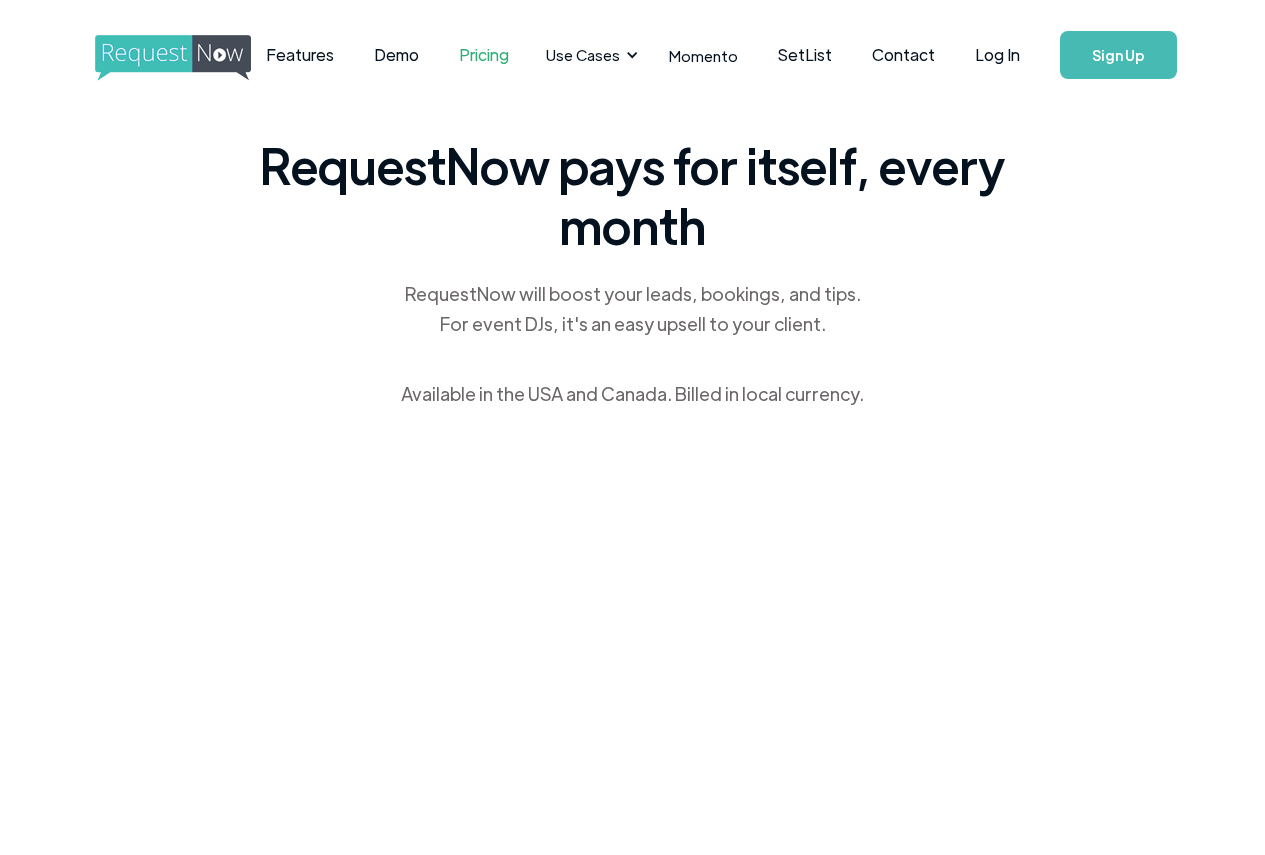 scroll, scrollTop: 0, scrollLeft: 0, axis: both 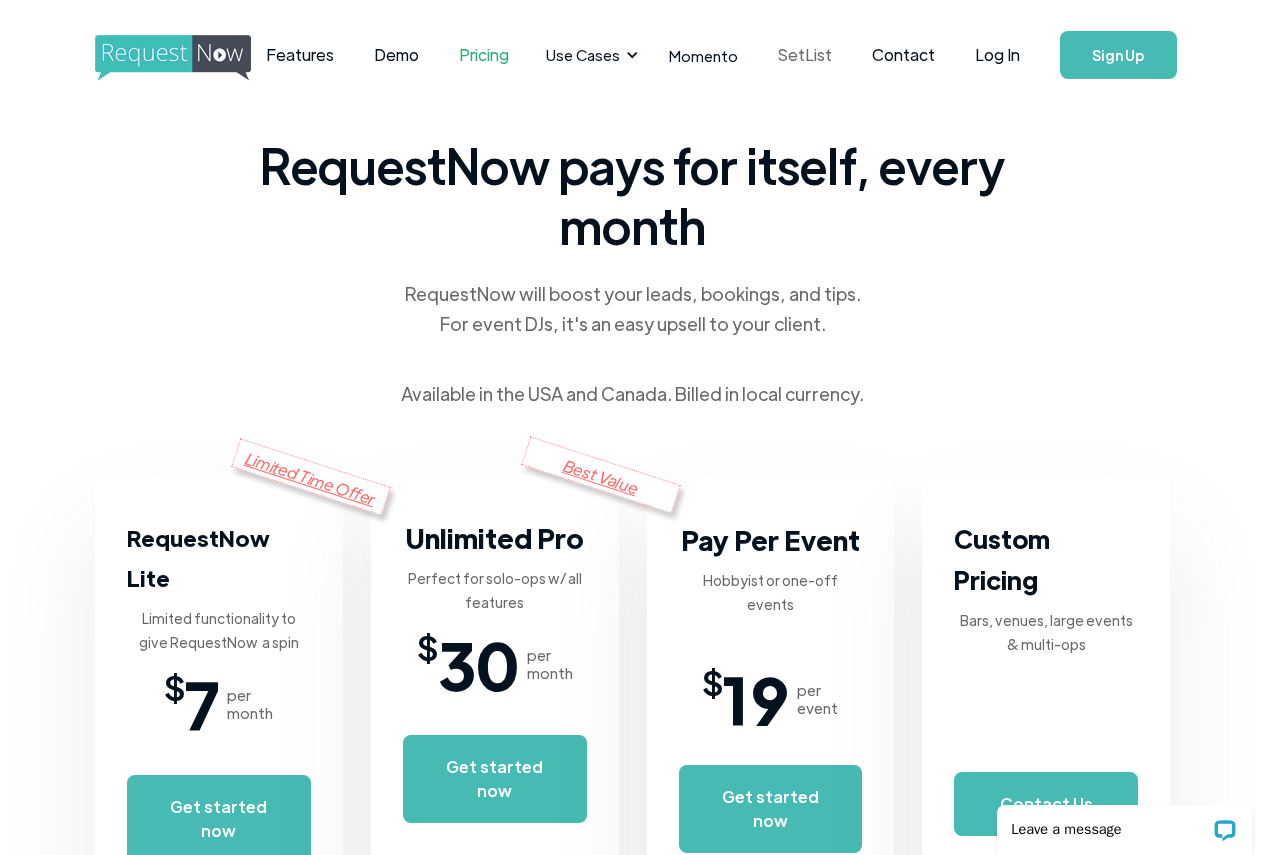 click on "SetList" at bounding box center (805, 55) 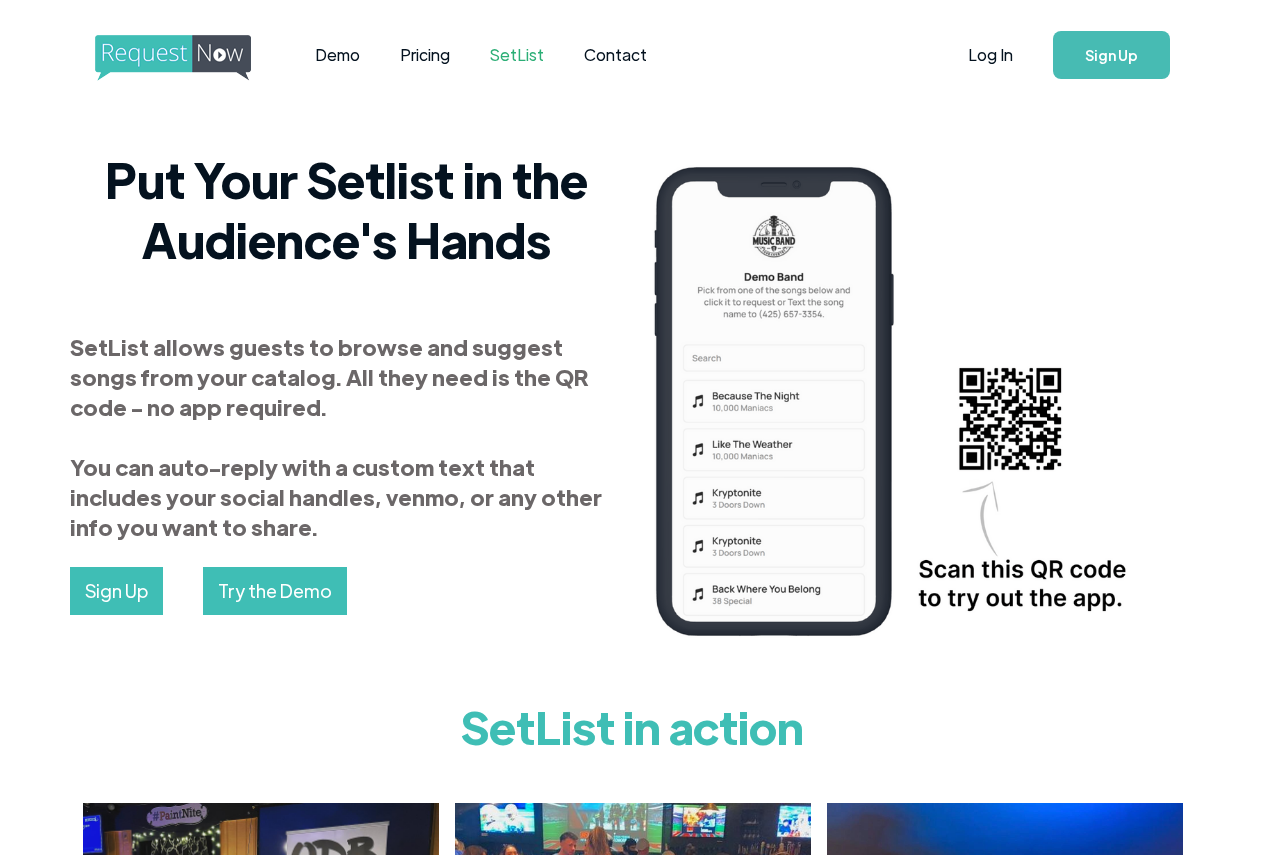 scroll, scrollTop: 0, scrollLeft: 0, axis: both 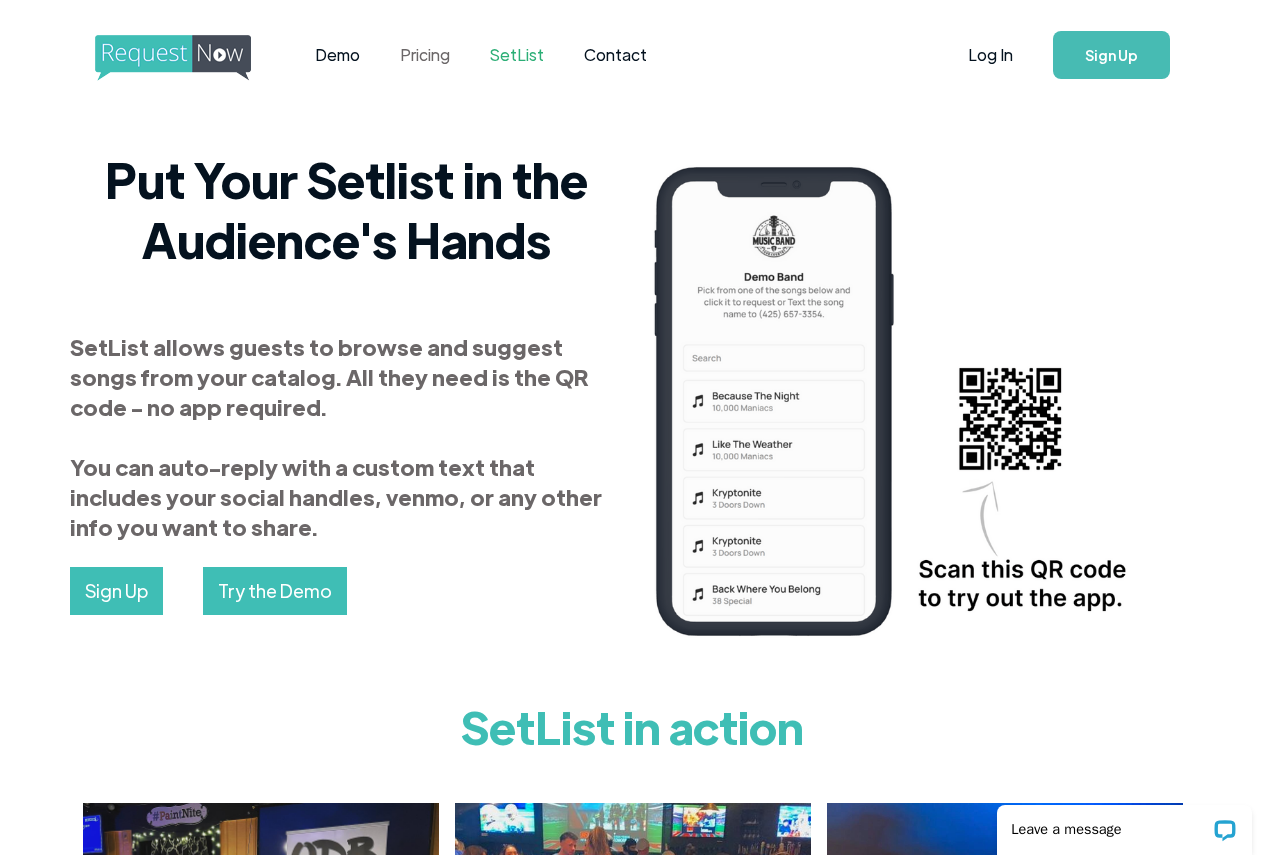 click on "Pricing" at bounding box center [425, 55] 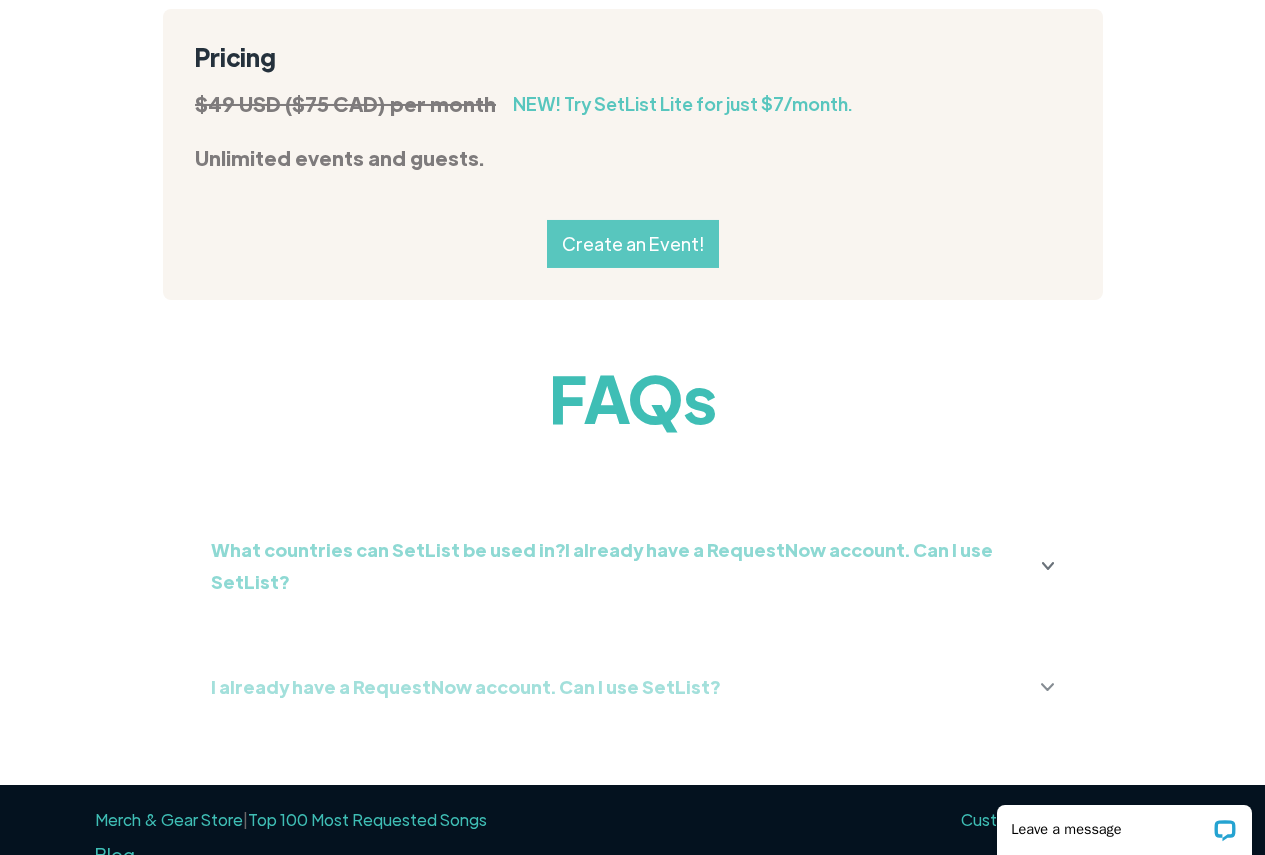 scroll, scrollTop: 2147, scrollLeft: 0, axis: vertical 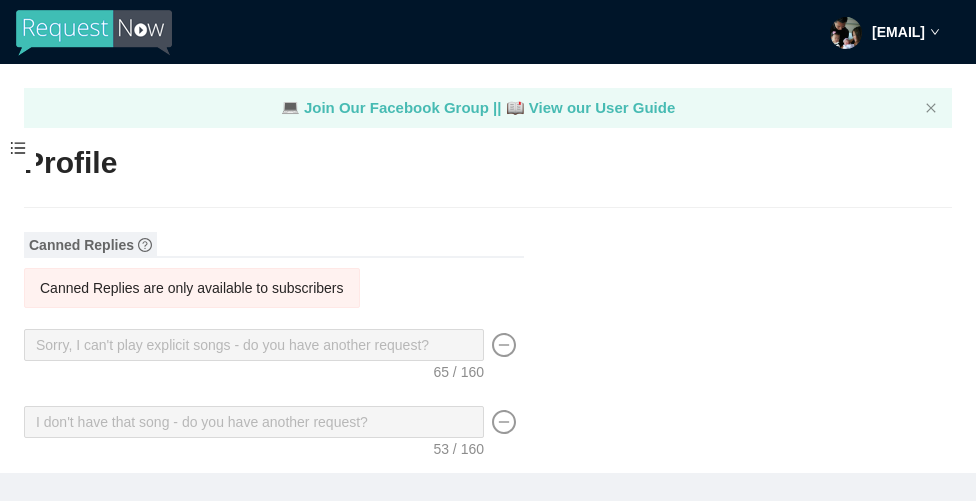 type on "https://virtualdj.com/ask/DJ_Spinz" 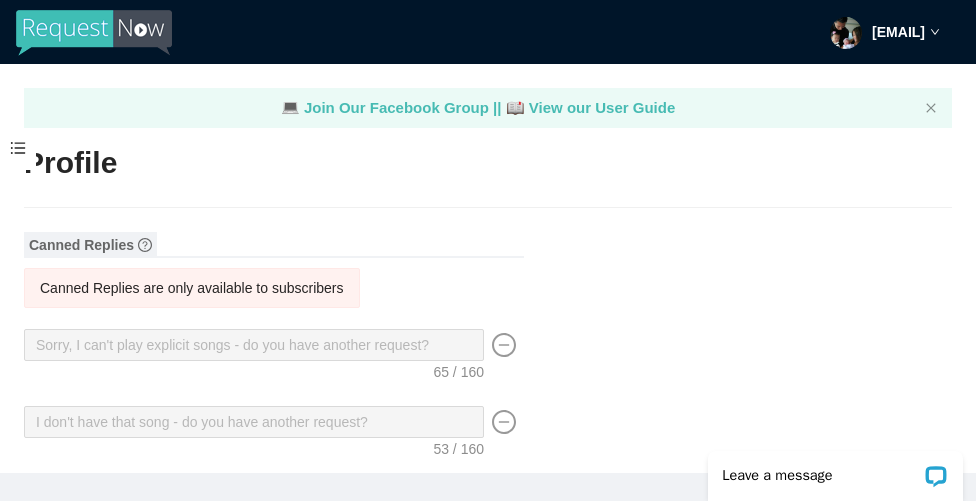 scroll, scrollTop: 0, scrollLeft: 0, axis: both 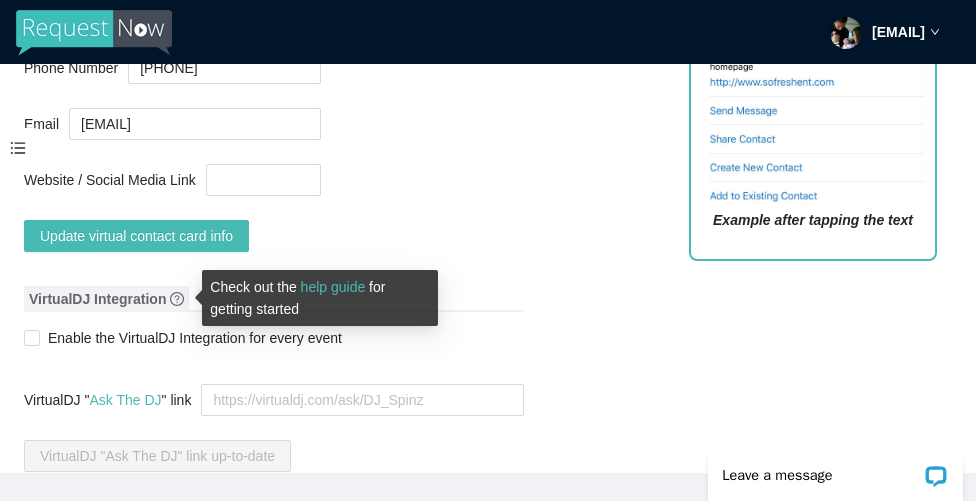 click 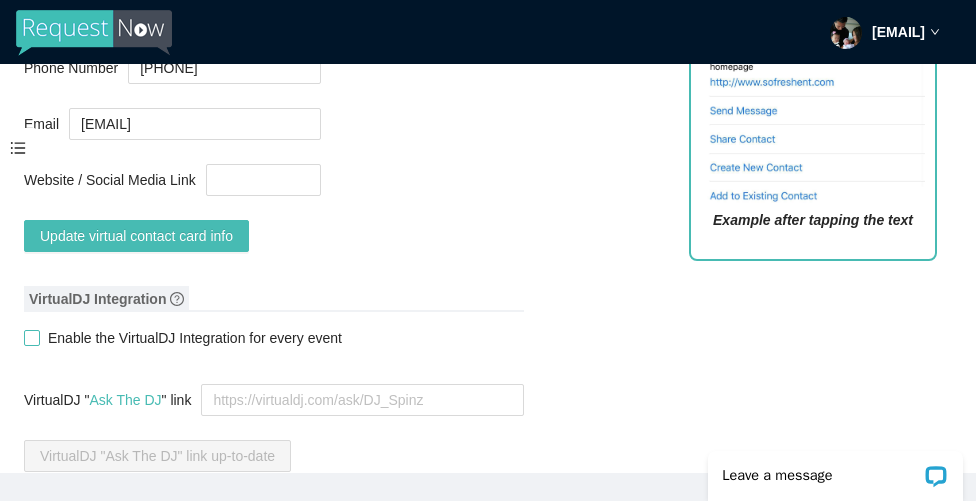click on "Enable the VirtualDJ Integration for every event" at bounding box center (31, 337) 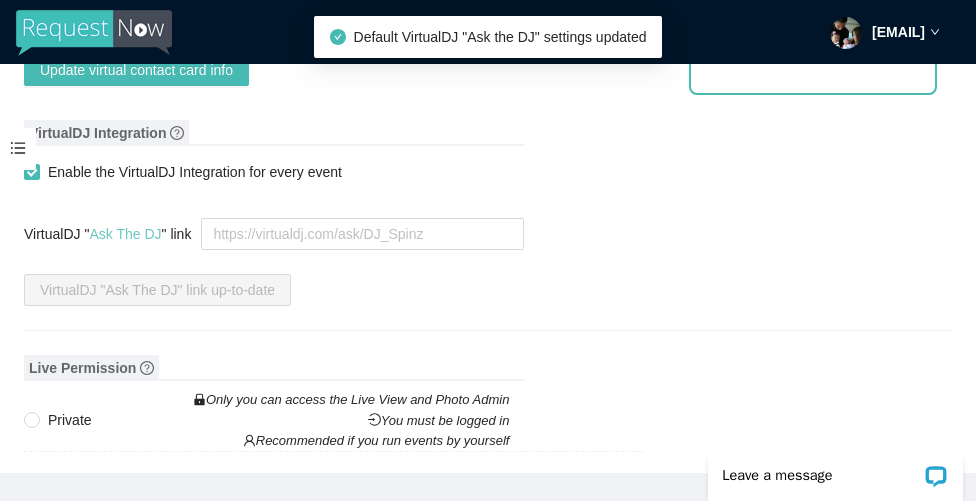 scroll, scrollTop: 1400, scrollLeft: 0, axis: vertical 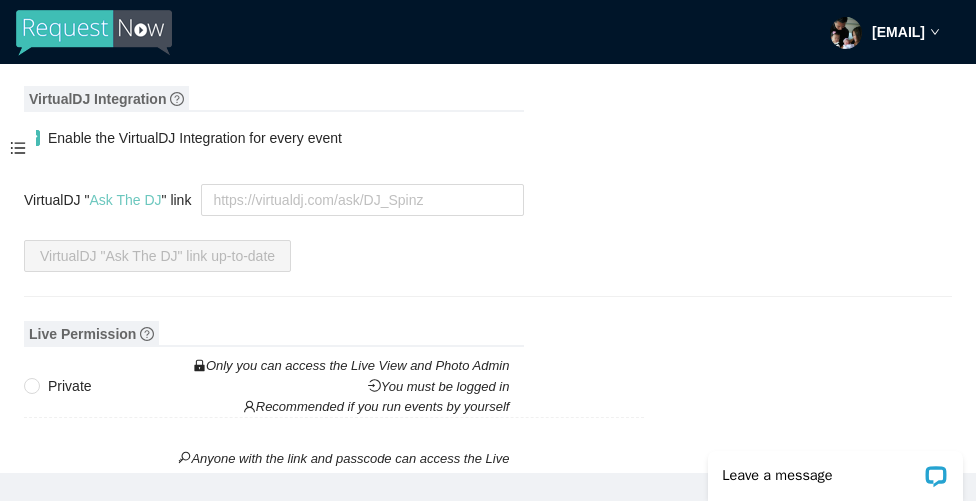 click on "Ask The DJ" at bounding box center (125, 200) 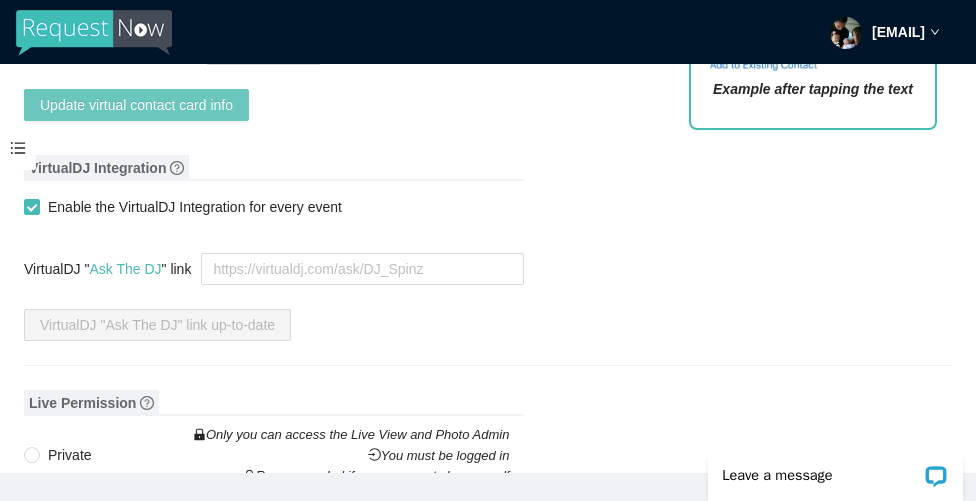 scroll, scrollTop: 1300, scrollLeft: 0, axis: vertical 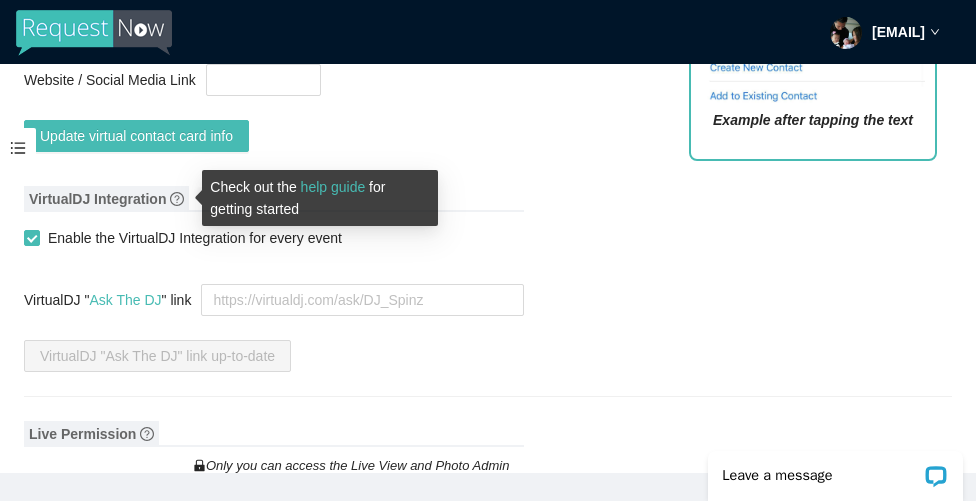 click 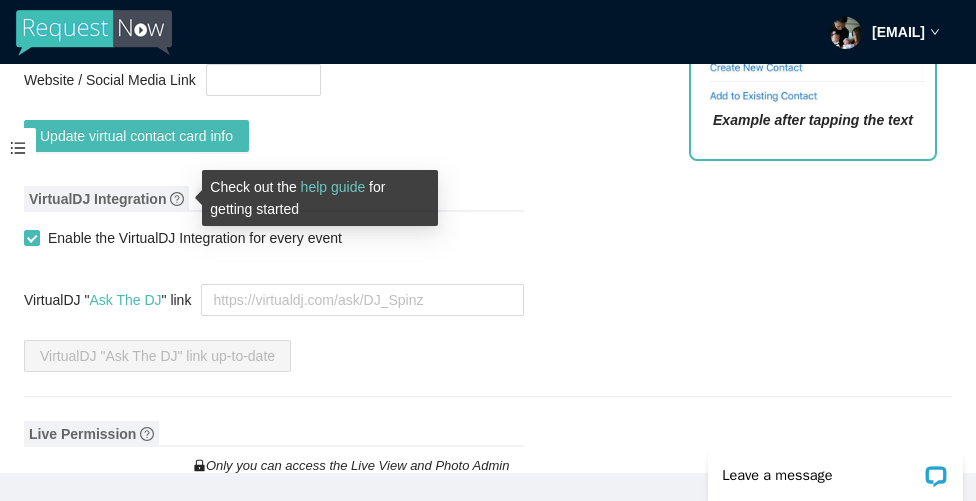 click on "help guide" at bounding box center [333, 187] 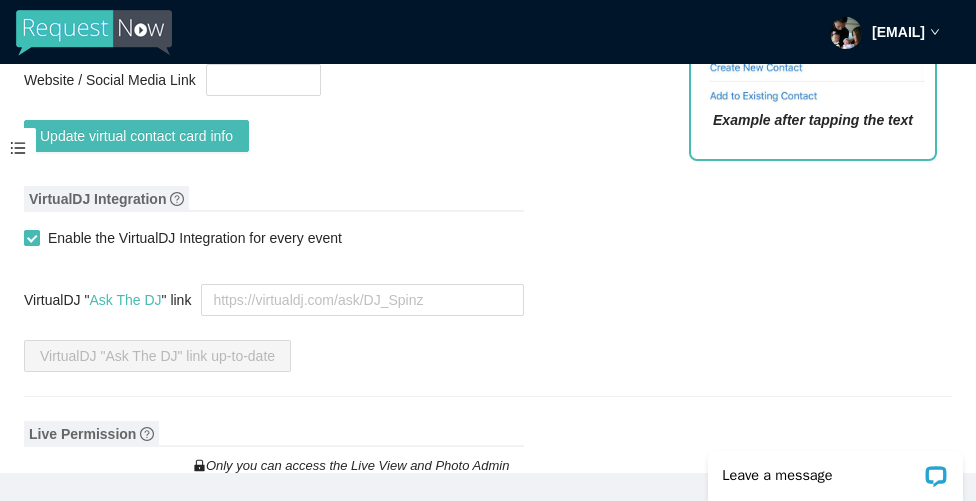 click on "Enable the VirtualDJ Integration for every event" at bounding box center [31, 237] 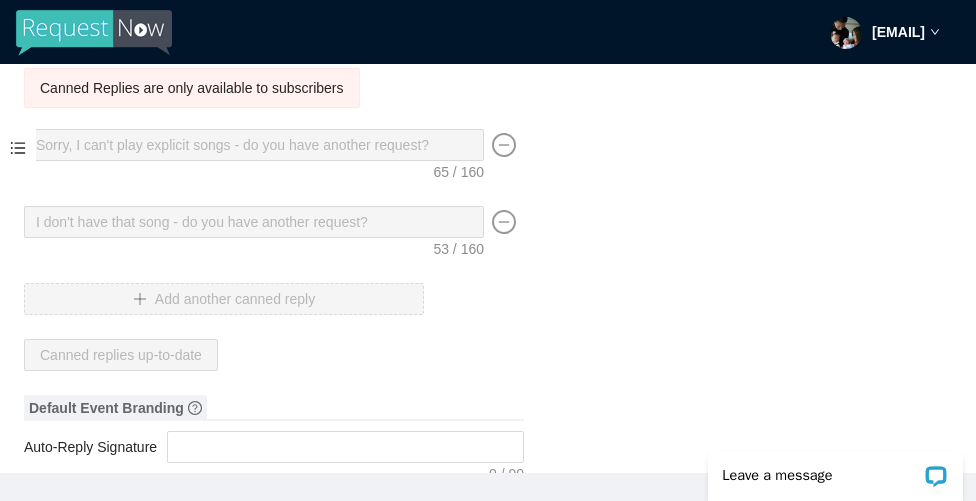 scroll, scrollTop: 0, scrollLeft: 0, axis: both 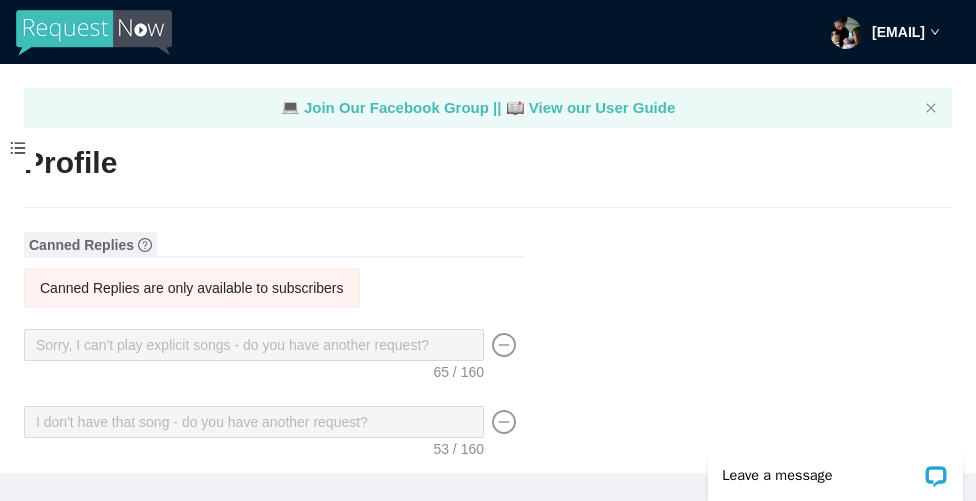 click at bounding box center [94, 33] 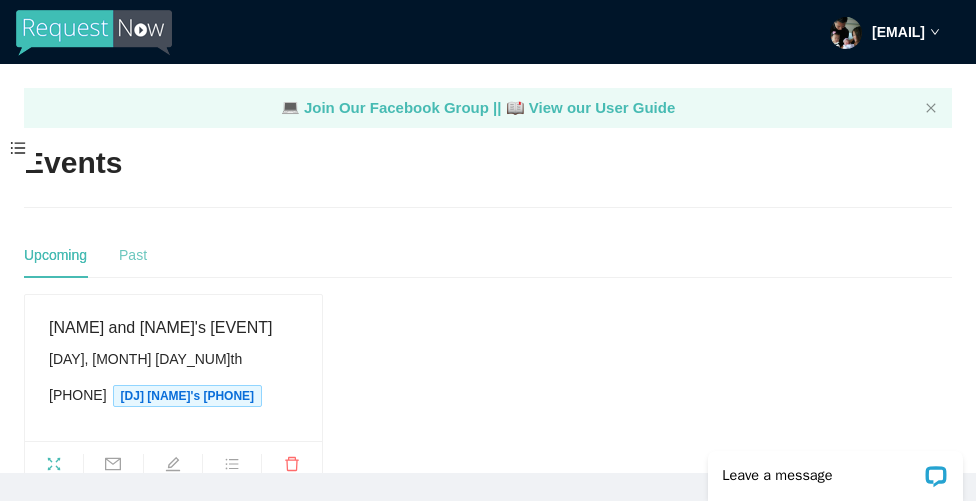 scroll, scrollTop: 0, scrollLeft: 0, axis: both 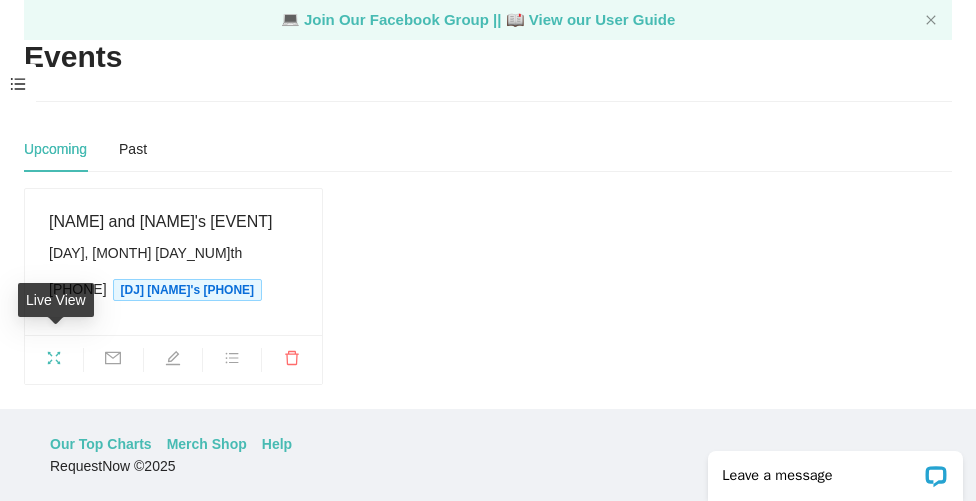 click 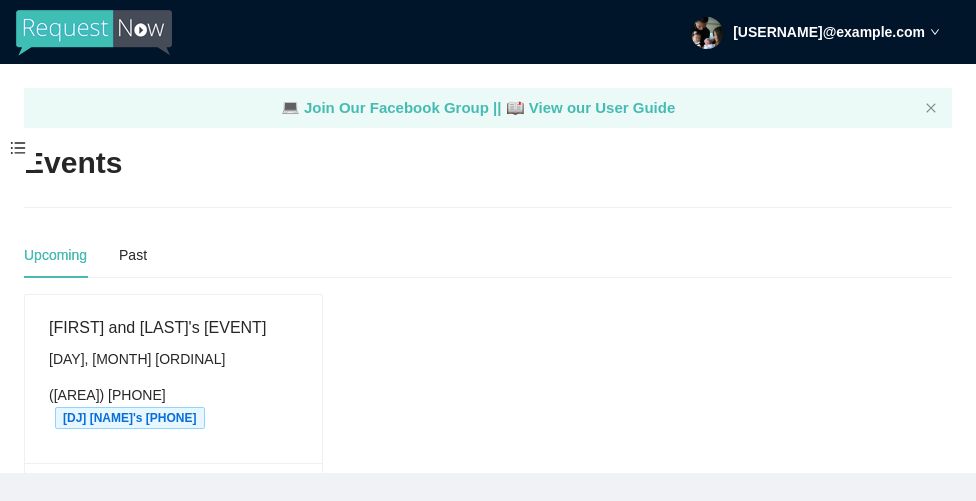 scroll, scrollTop: 0, scrollLeft: 0, axis: both 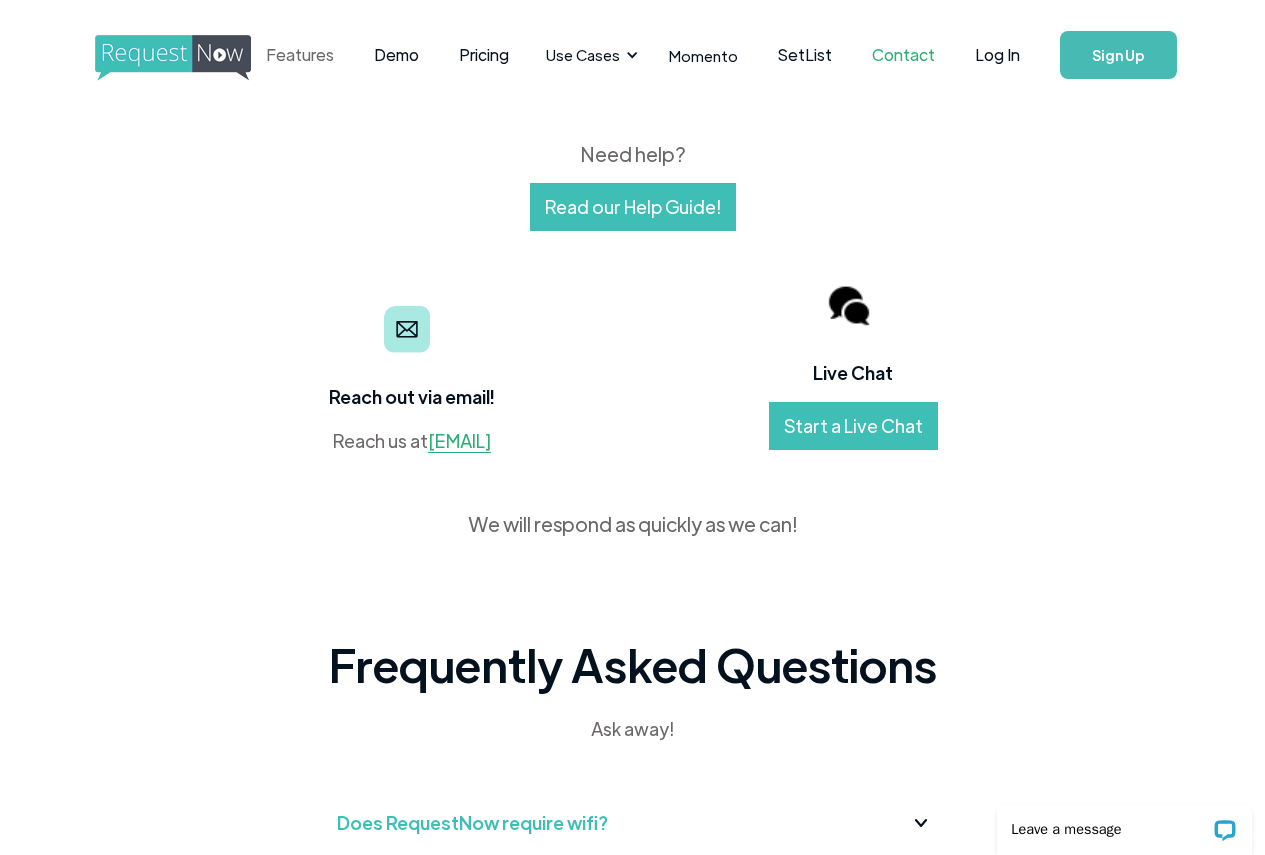 click on "Features" at bounding box center [300, 55] 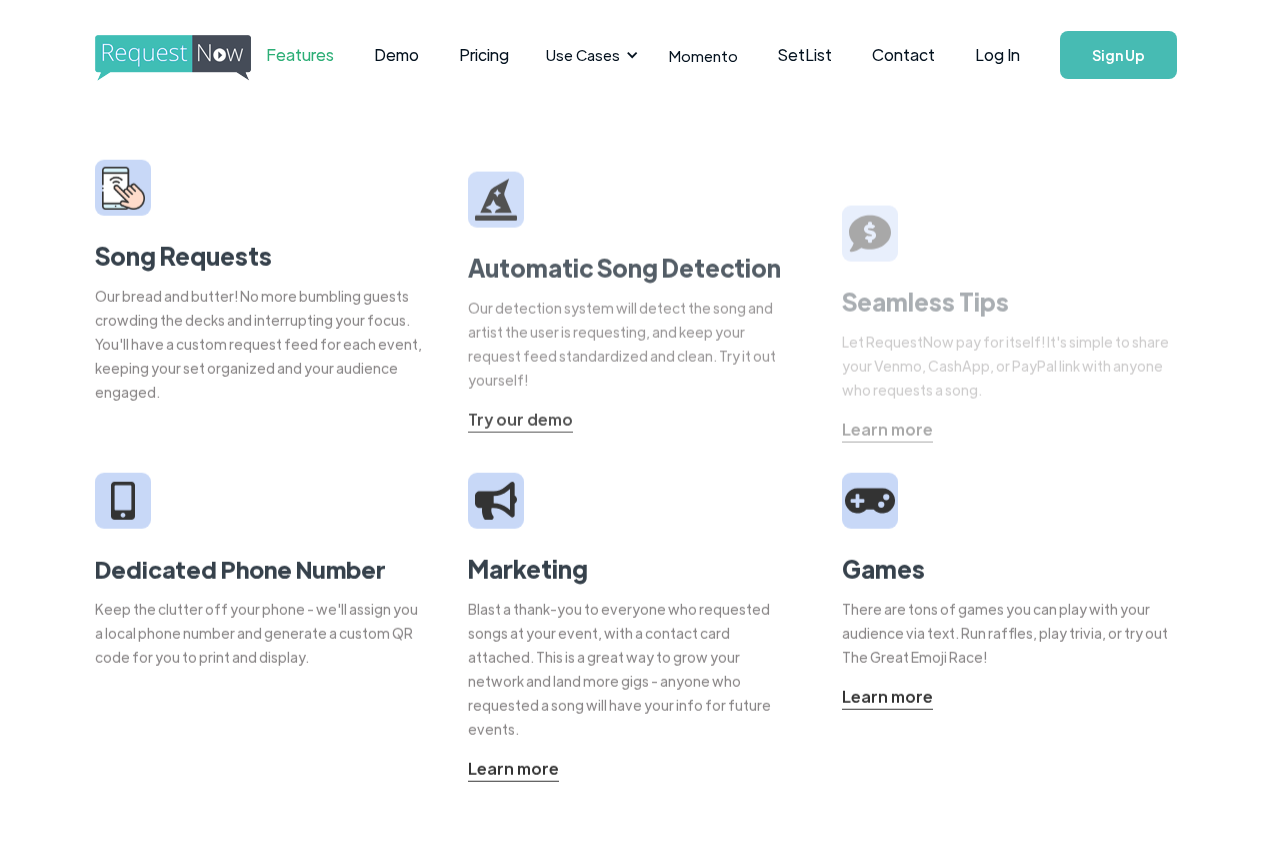 scroll, scrollTop: 0, scrollLeft: 0, axis: both 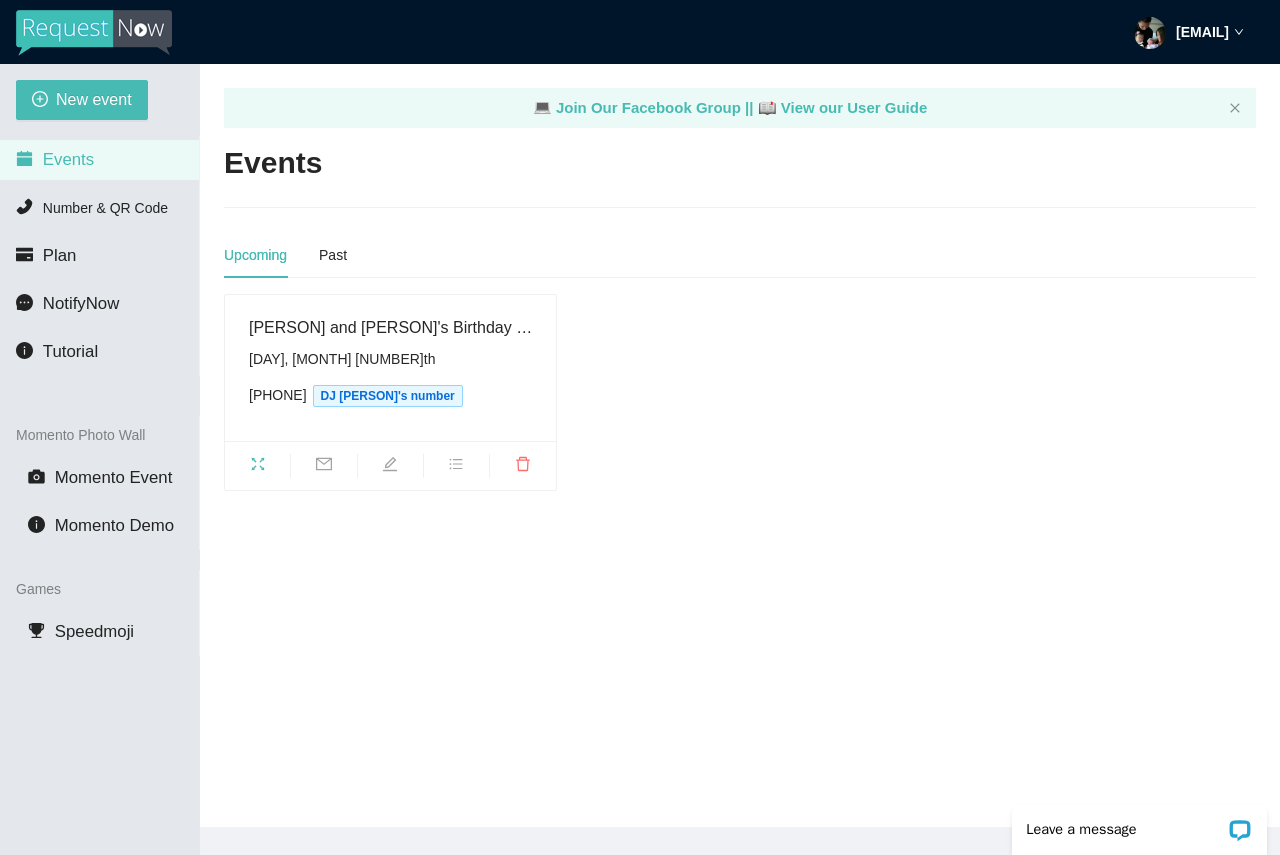 drag, startPoint x: 750, startPoint y: 421, endPoint x: 728, endPoint y: 426, distance: 22.561028 